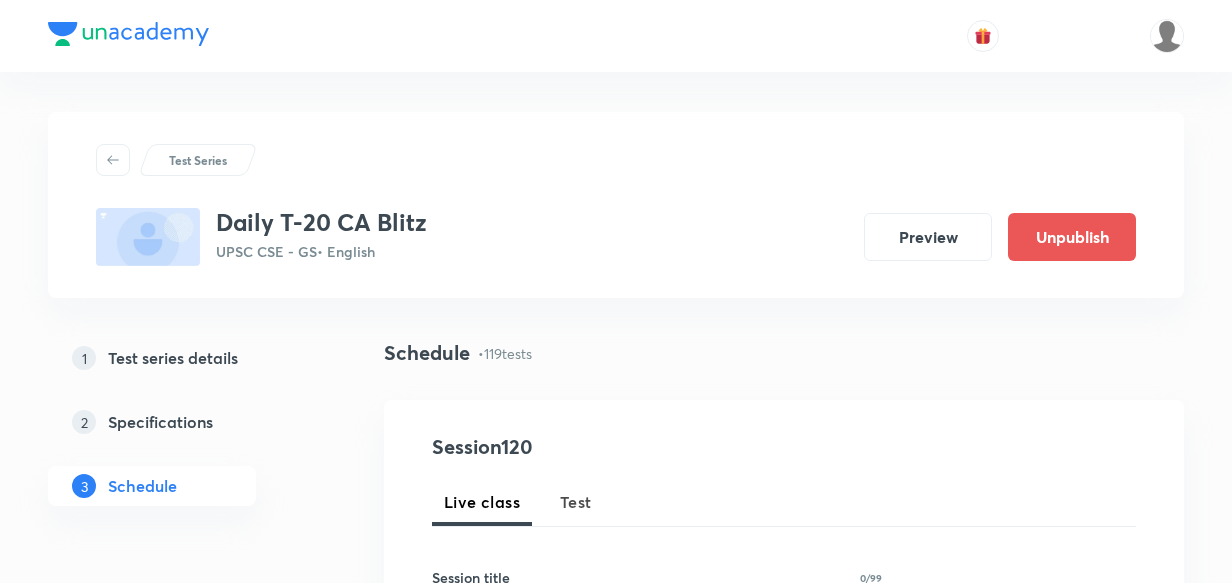 scroll, scrollTop: 19252, scrollLeft: 0, axis: vertical 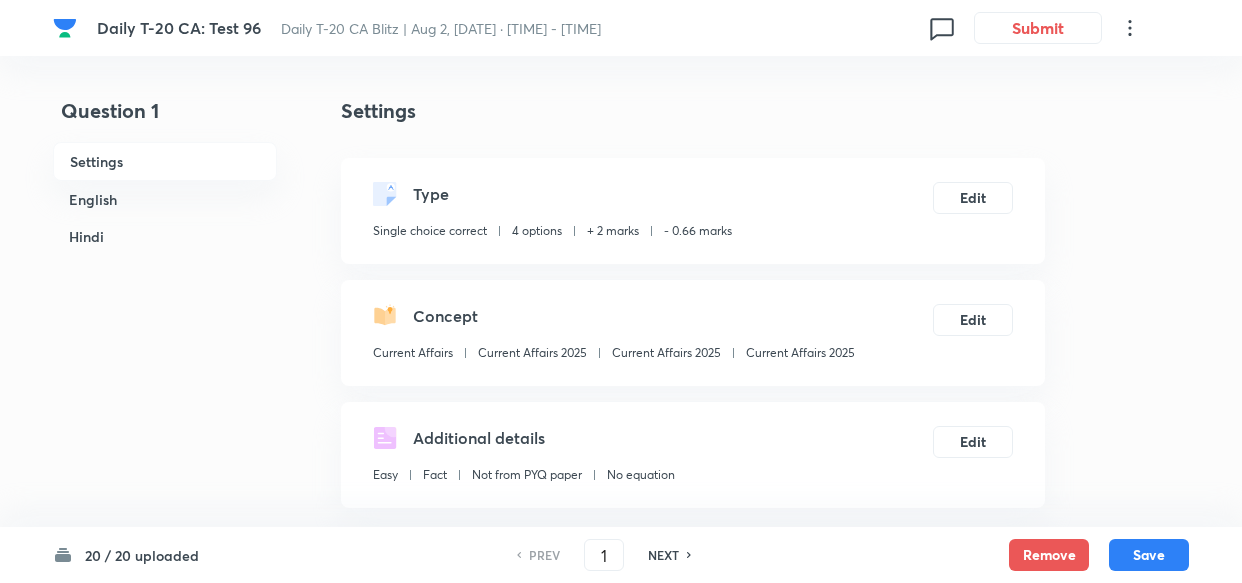 checkbox on "true" 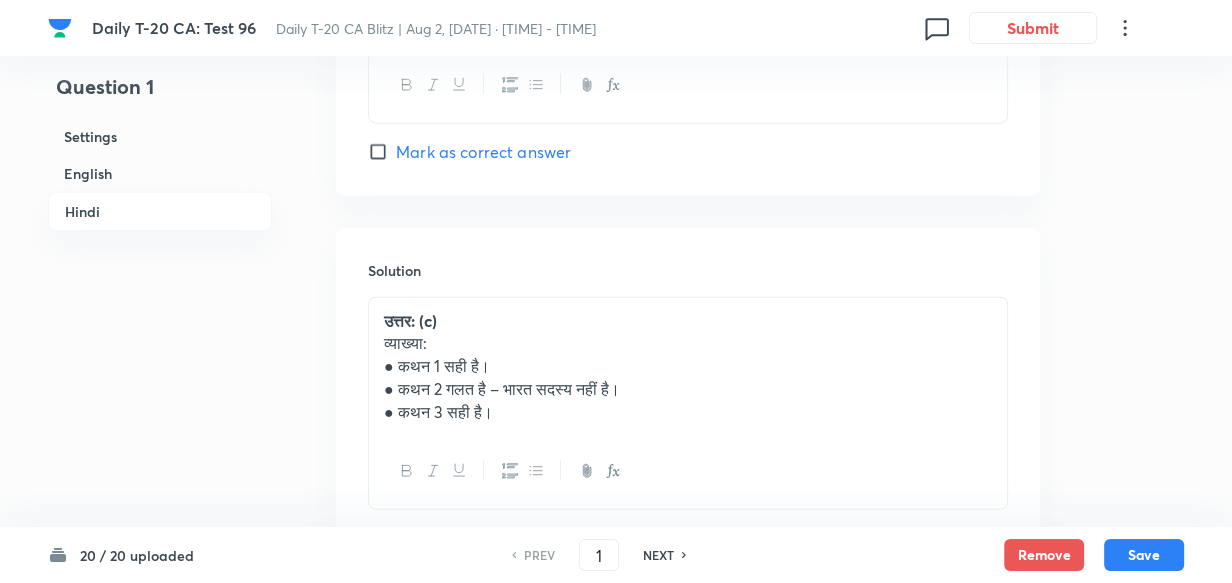 scroll, scrollTop: 0, scrollLeft: 0, axis: both 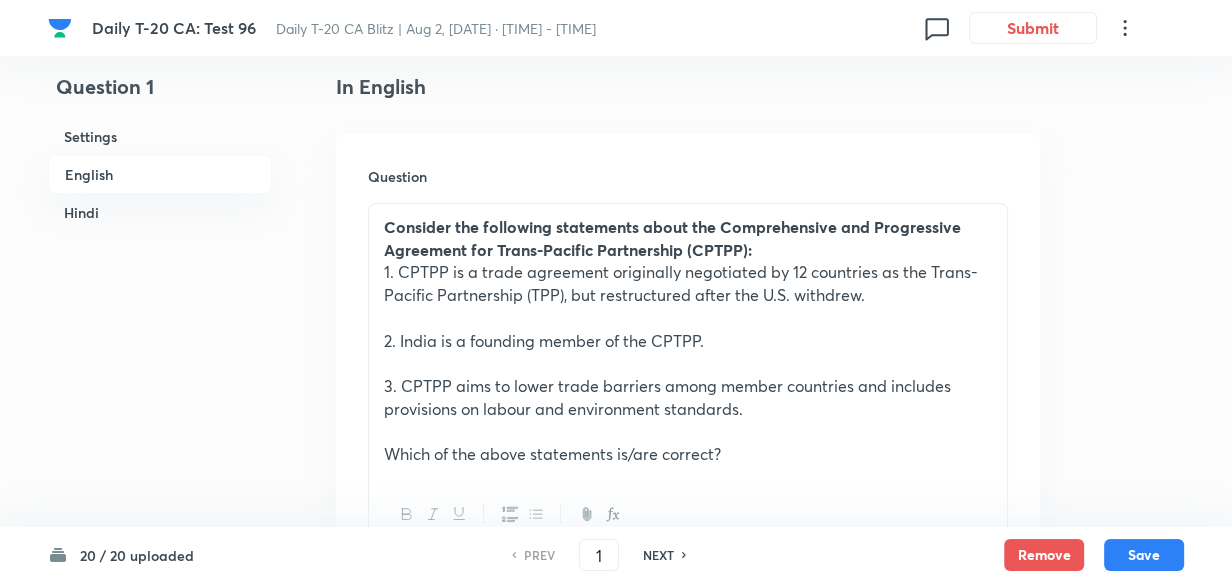 click on "Hindi" at bounding box center [160, 212] 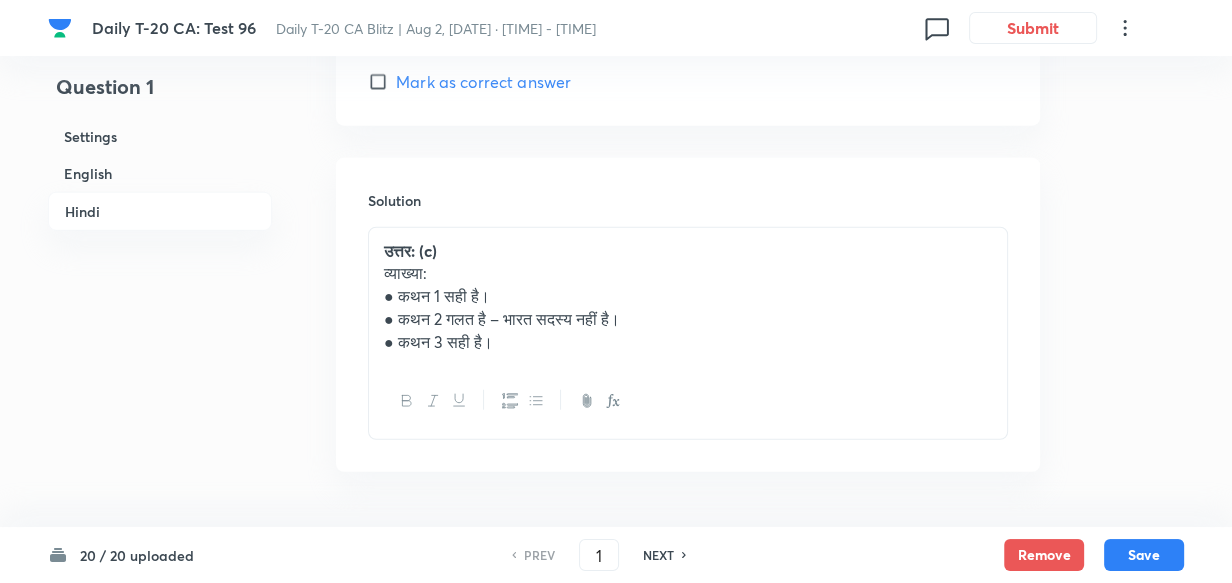 scroll, scrollTop: 4554, scrollLeft: 0, axis: vertical 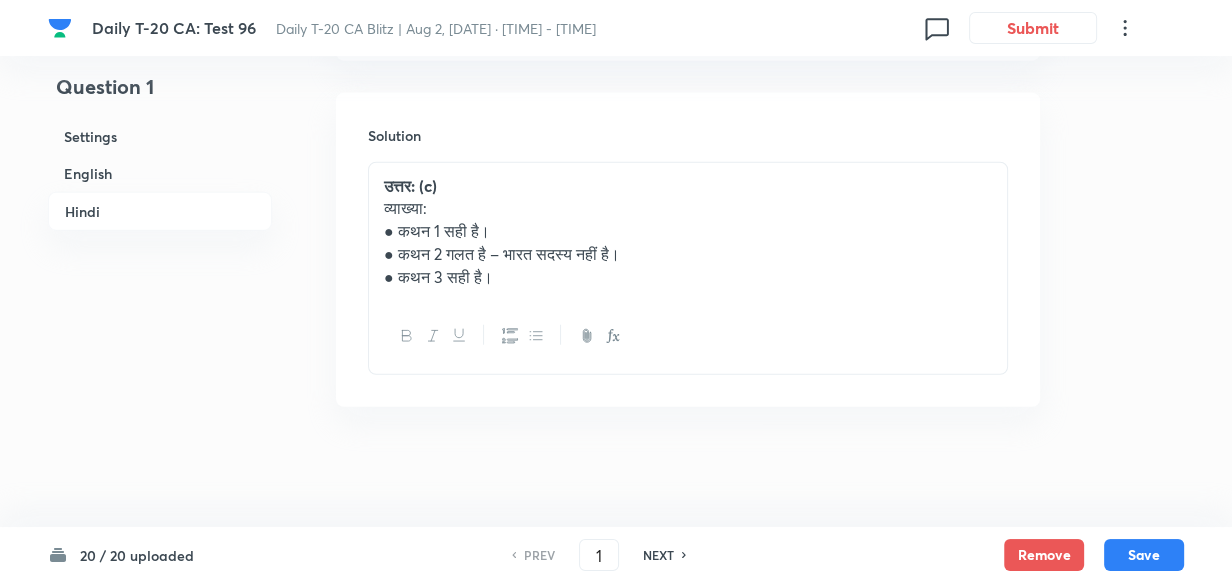 click on "NEXT" at bounding box center (658, 555) 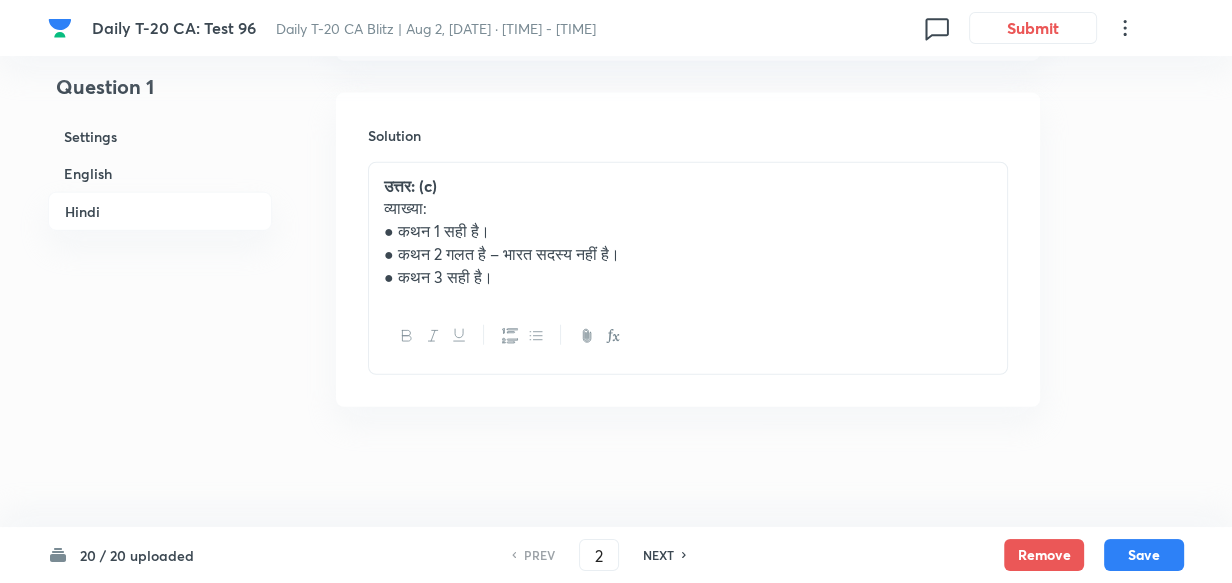 checkbox on "false" 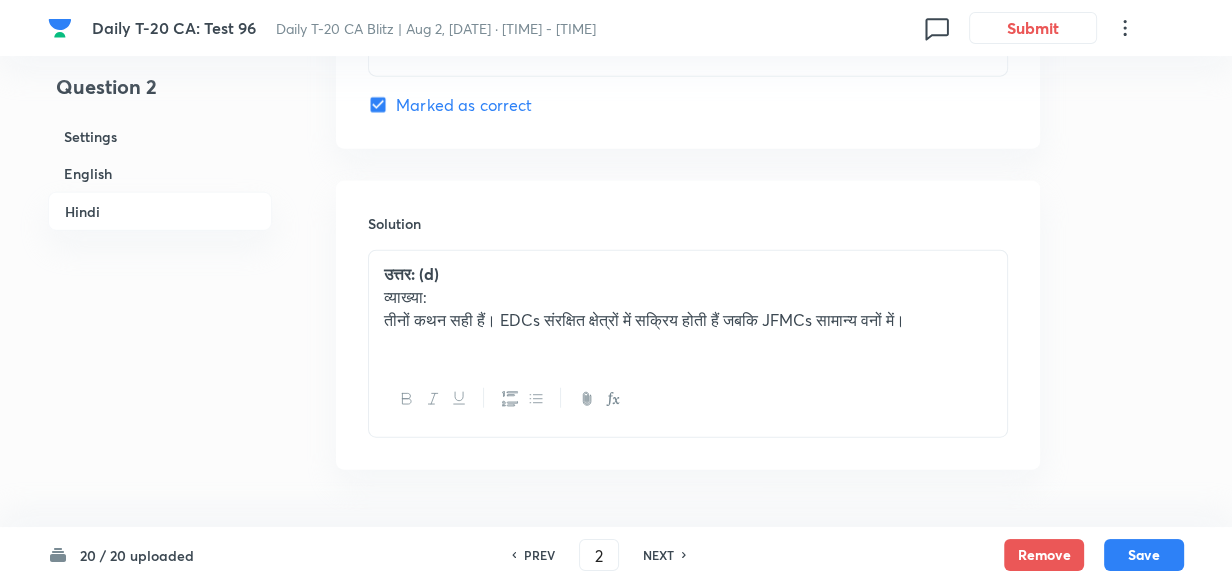 click on "NEXT" at bounding box center (658, 555) 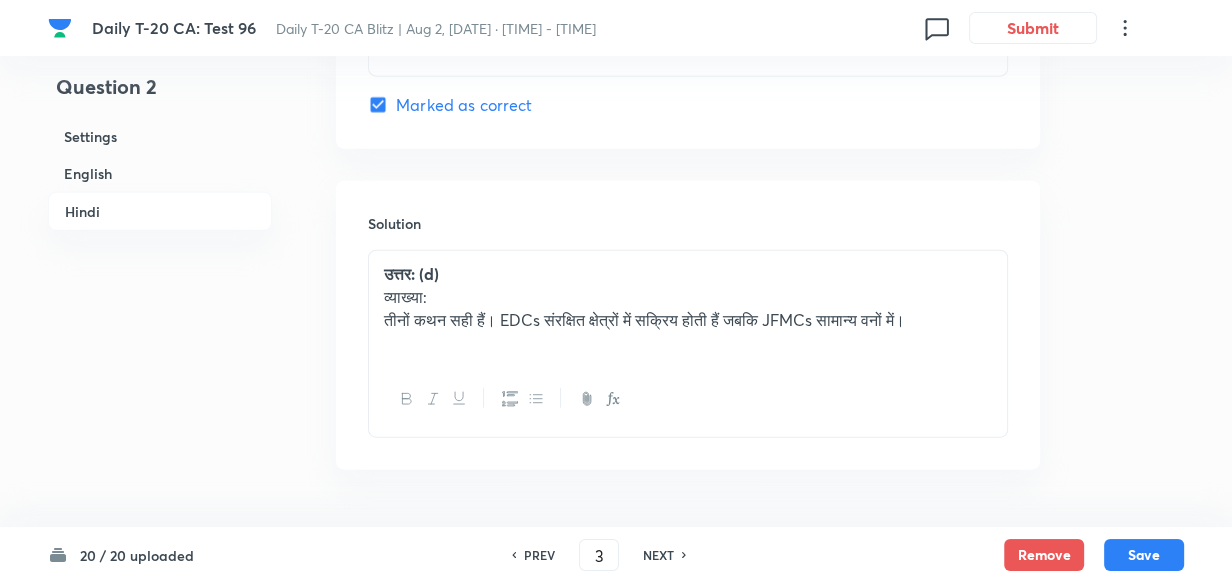 checkbox on "false" 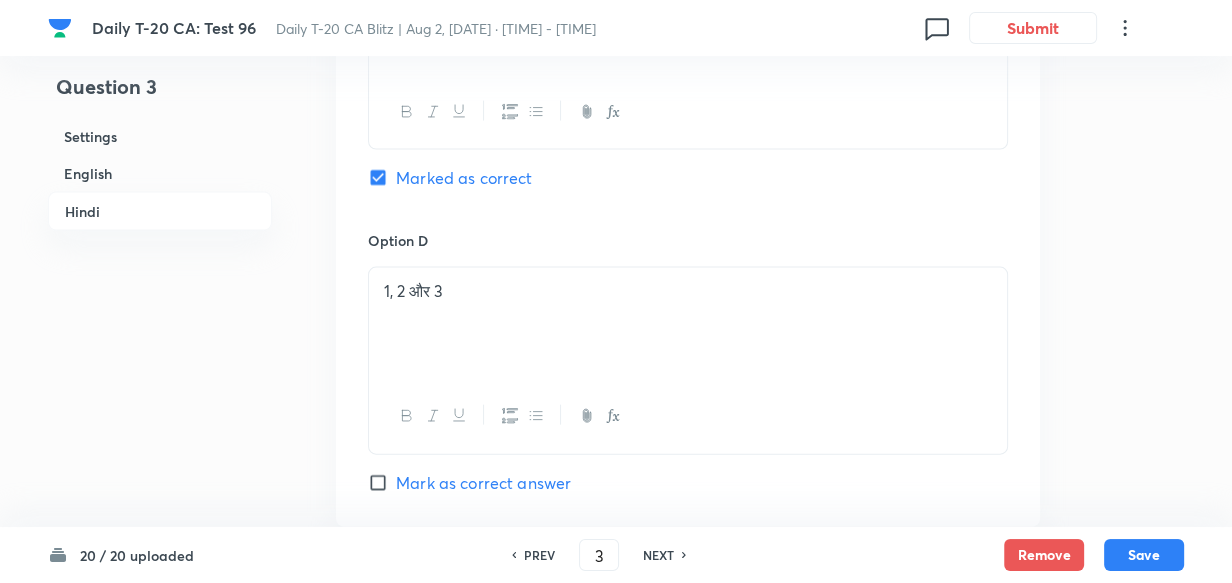 scroll, scrollTop: 4253, scrollLeft: 0, axis: vertical 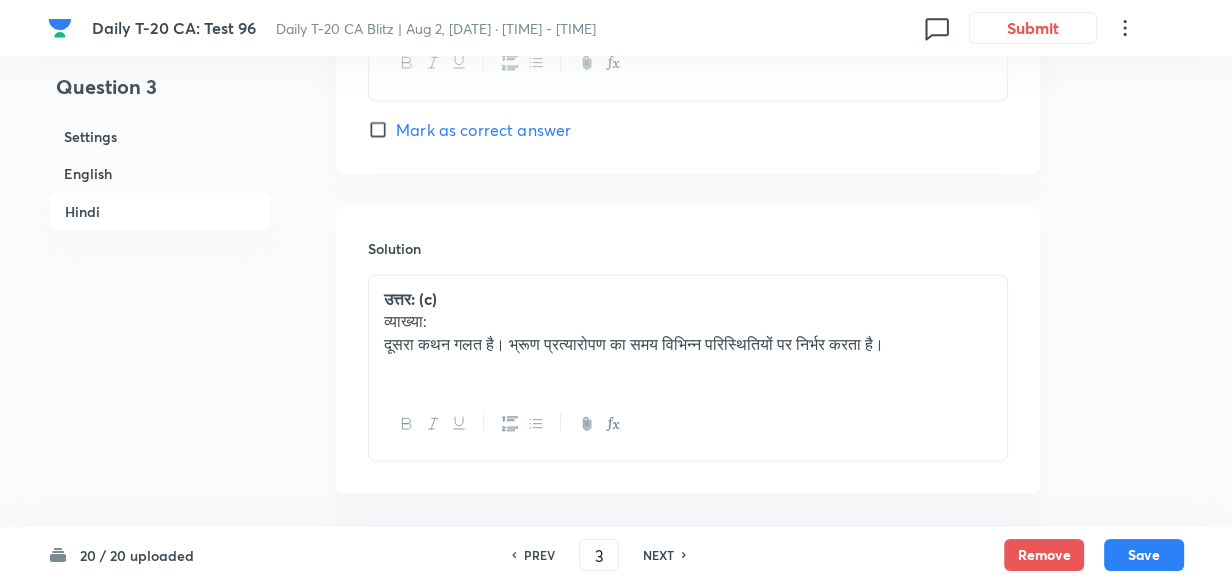 click on "NEXT" at bounding box center (658, 555) 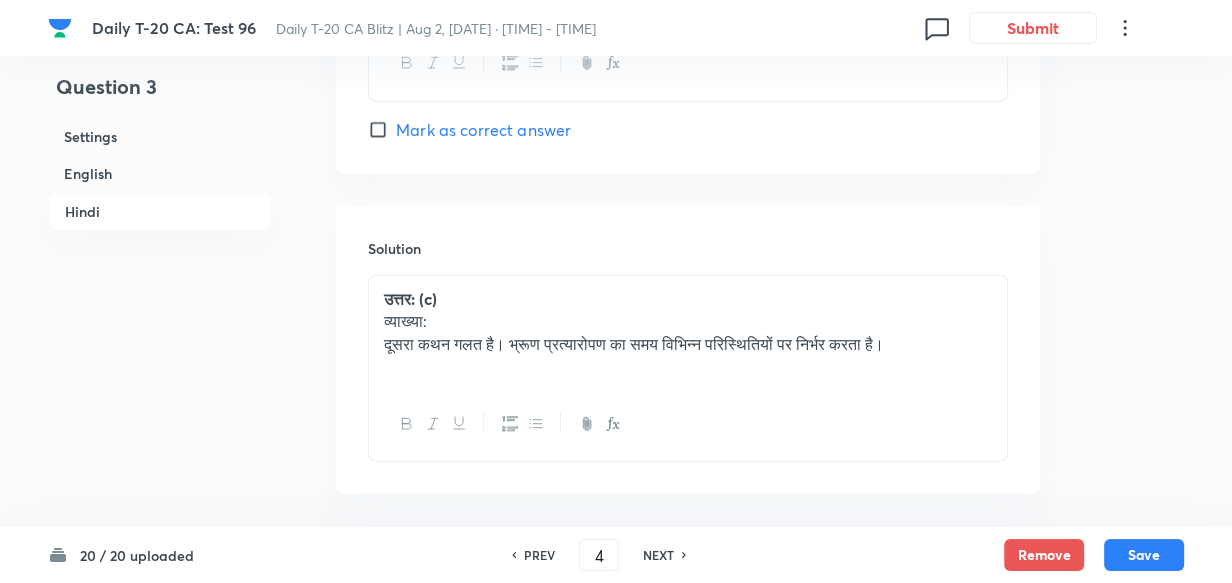 checkbox on "false" 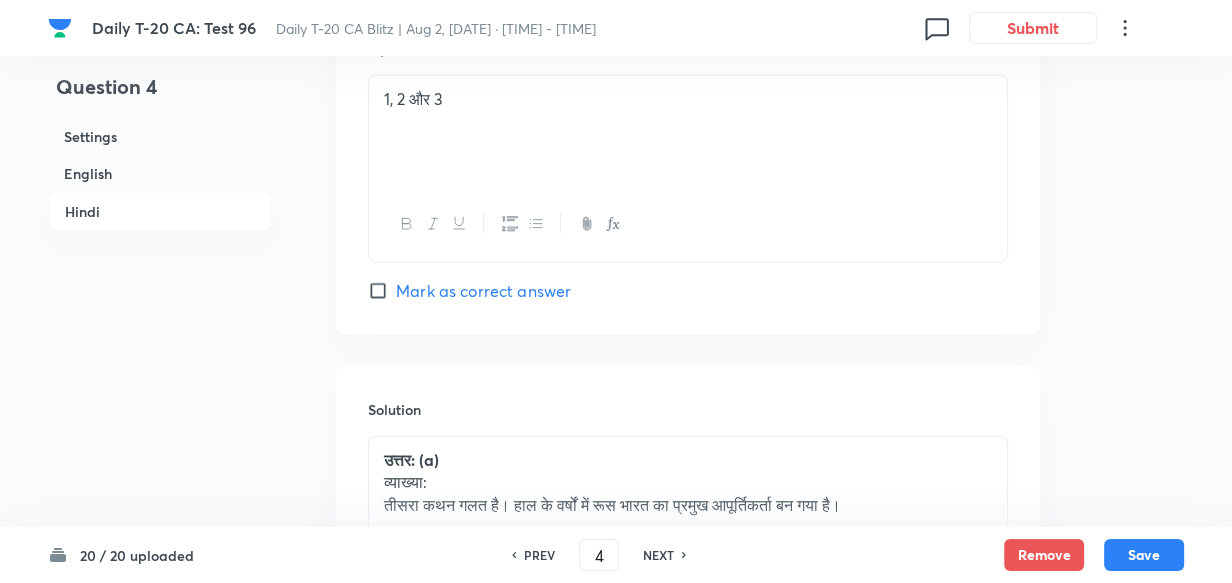 scroll, scrollTop: 4344, scrollLeft: 0, axis: vertical 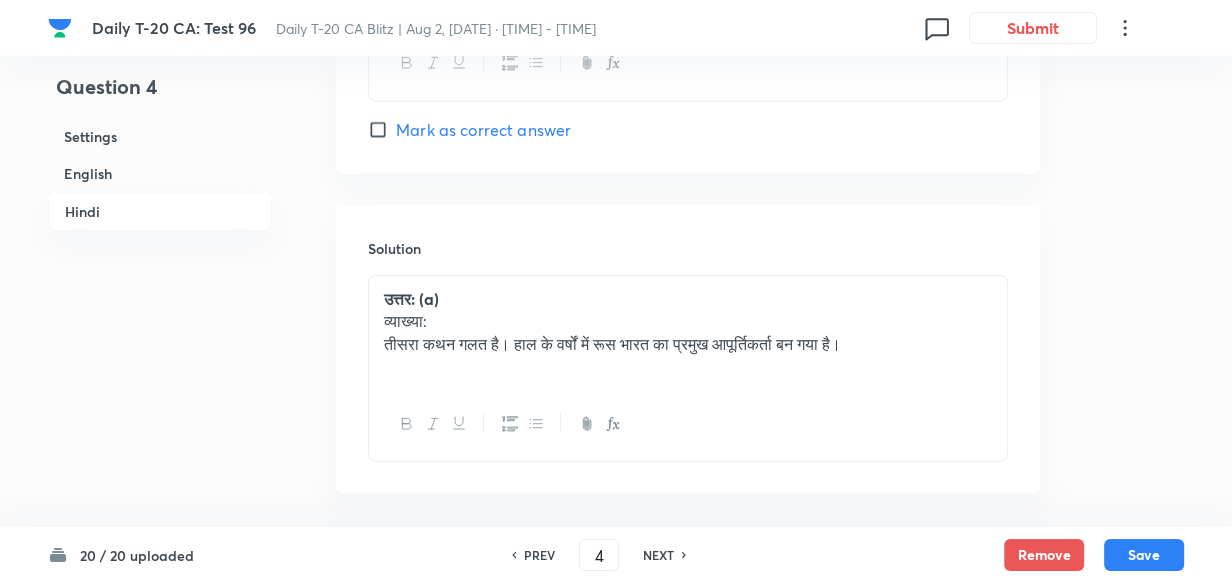click on "NEXT" at bounding box center (658, 555) 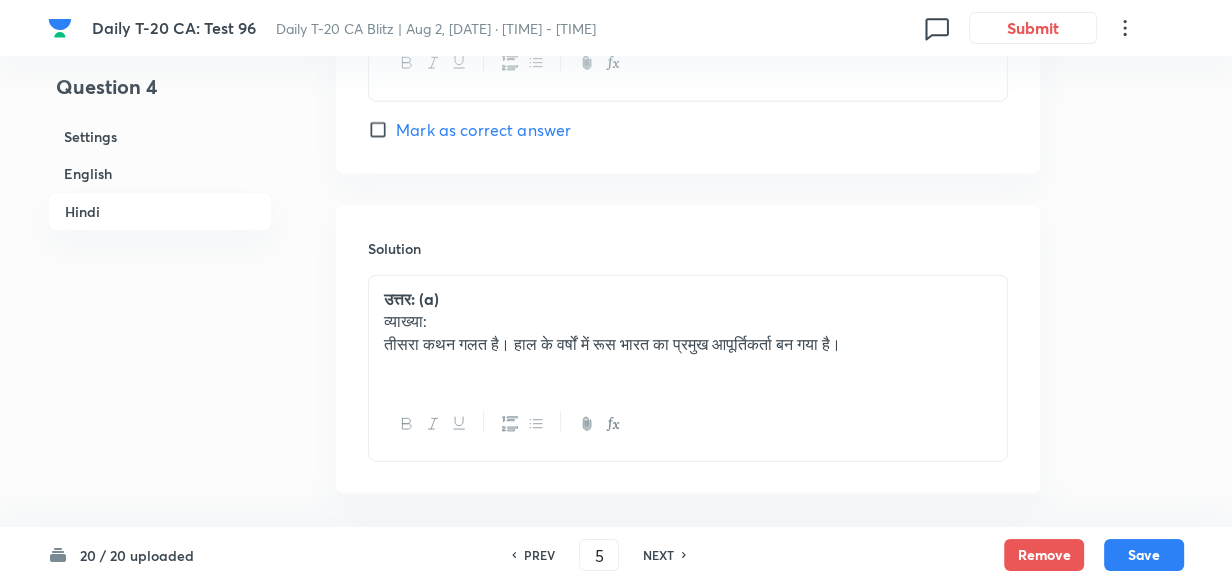 checkbox on "false" 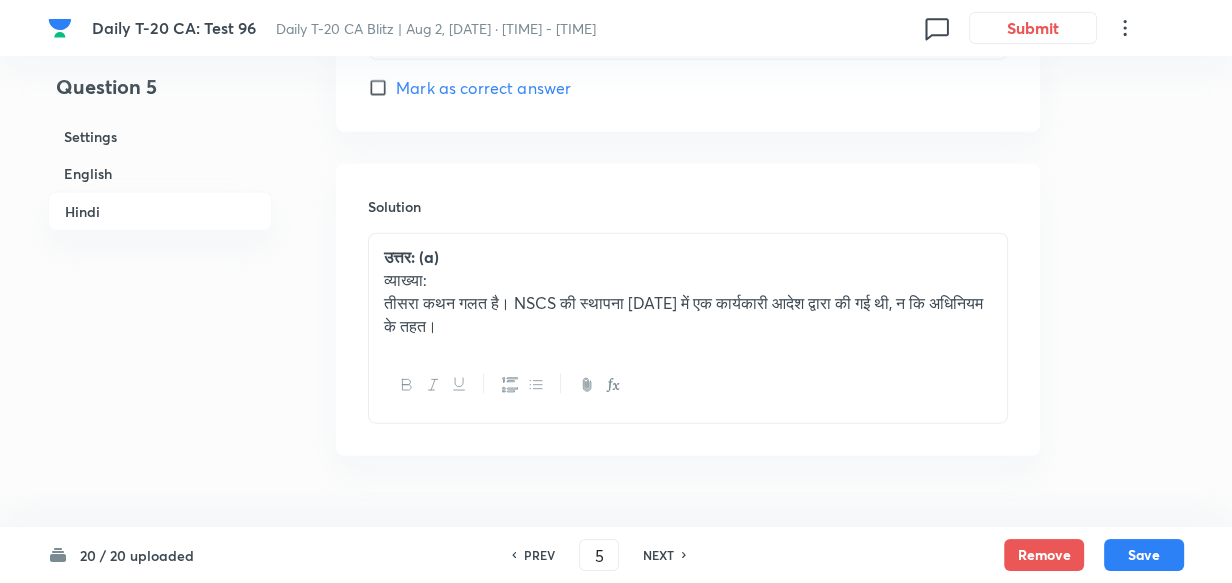 scroll, scrollTop: 4371, scrollLeft: 0, axis: vertical 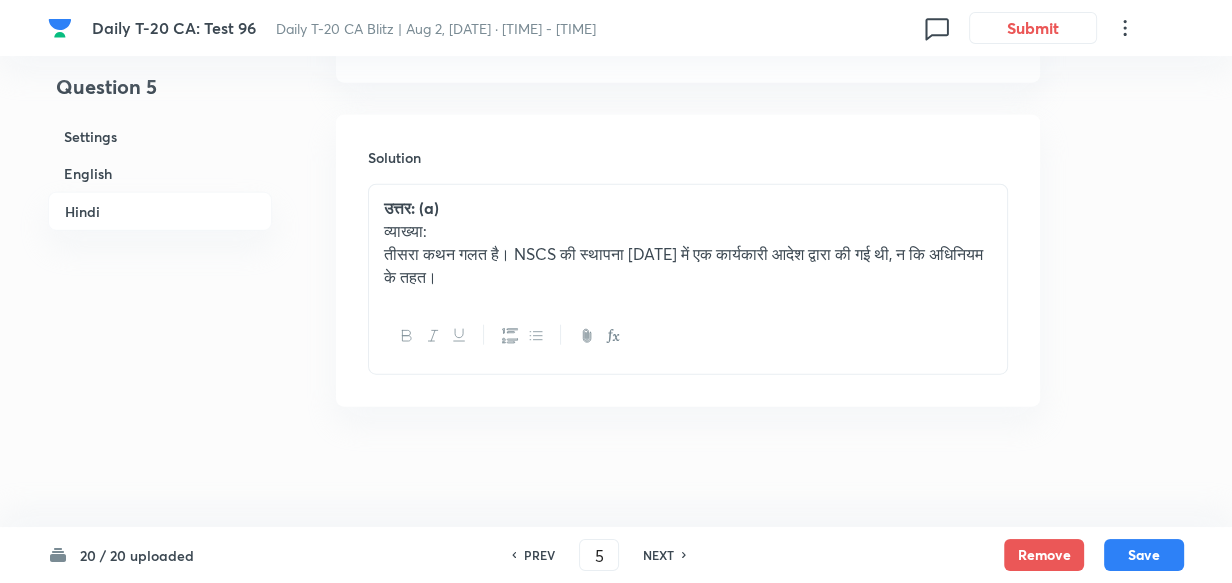 click on "NEXT" at bounding box center [658, 555] 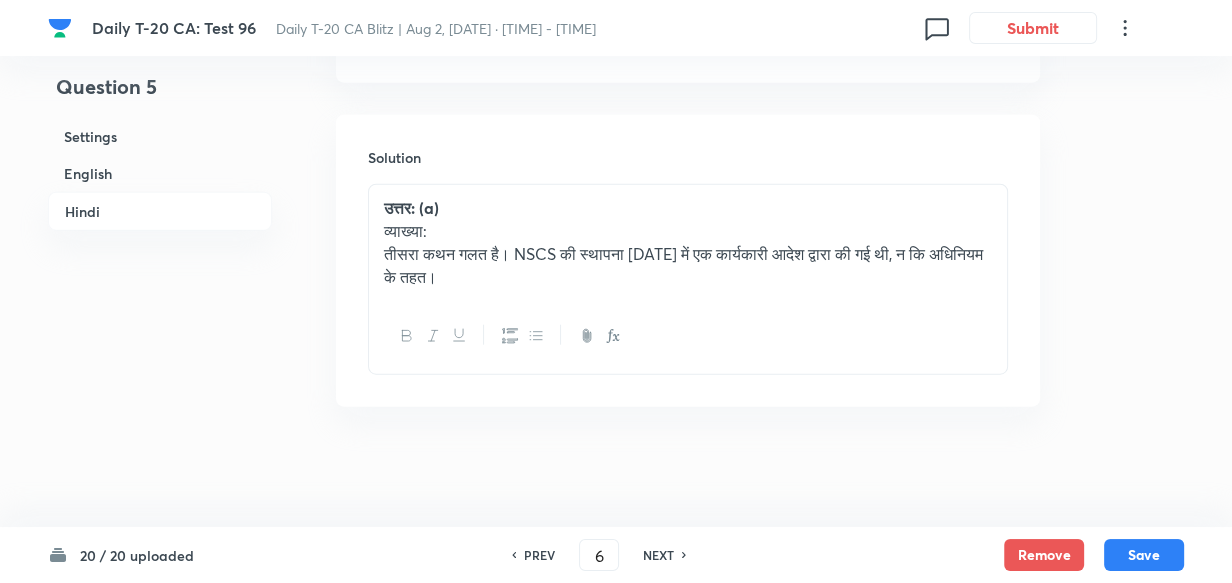 checkbox on "false" 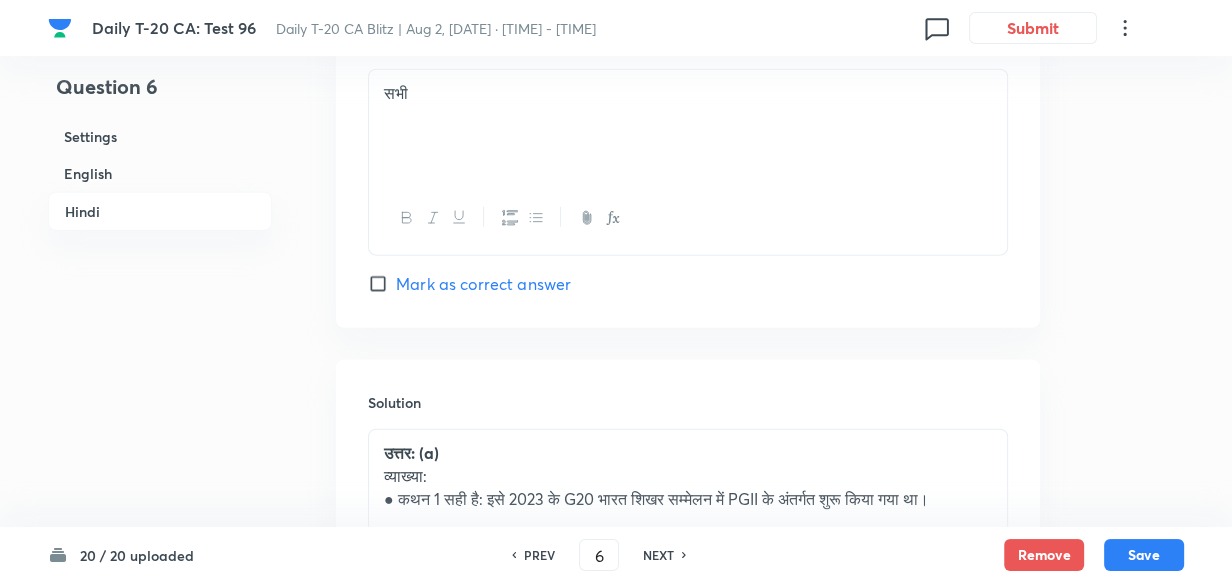 click on "NEXT" at bounding box center [658, 555] 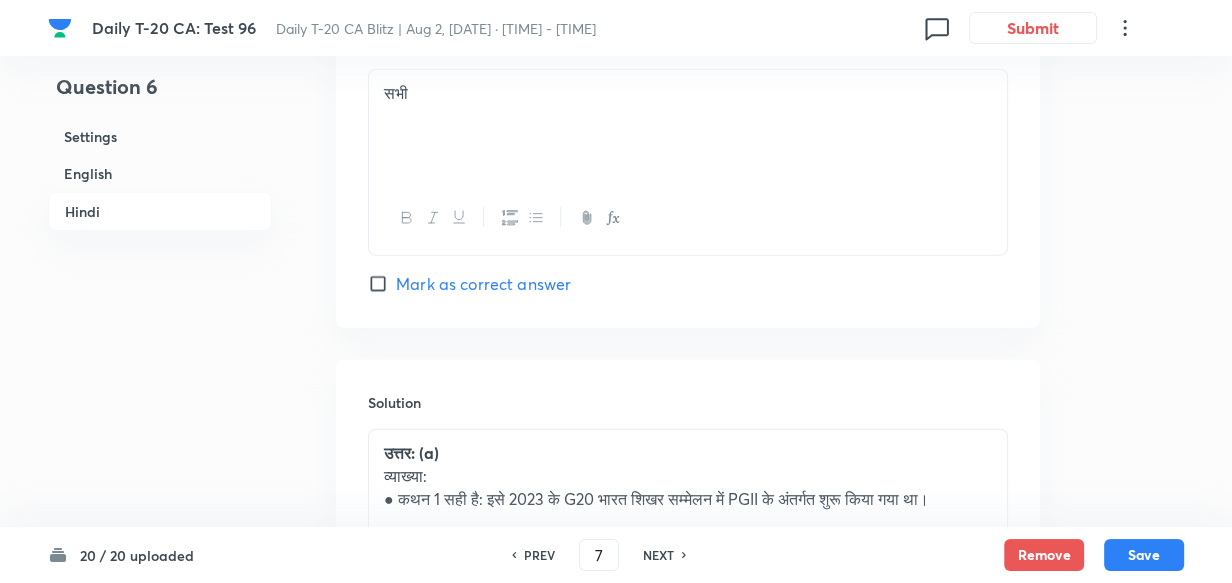 checkbox on "false" 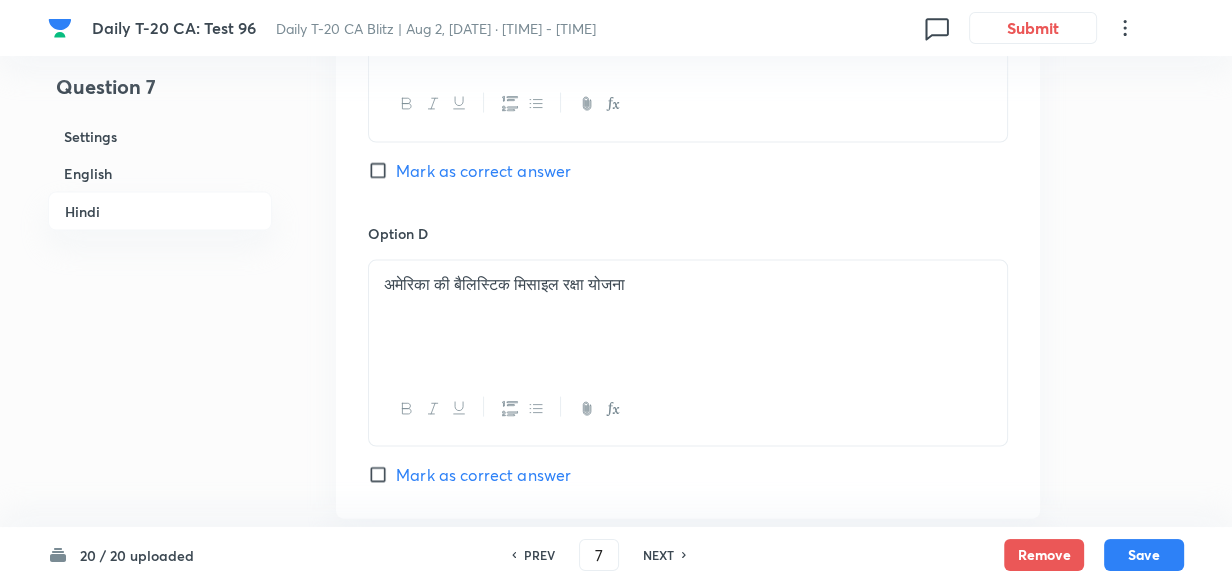 scroll, scrollTop: 4090, scrollLeft: 0, axis: vertical 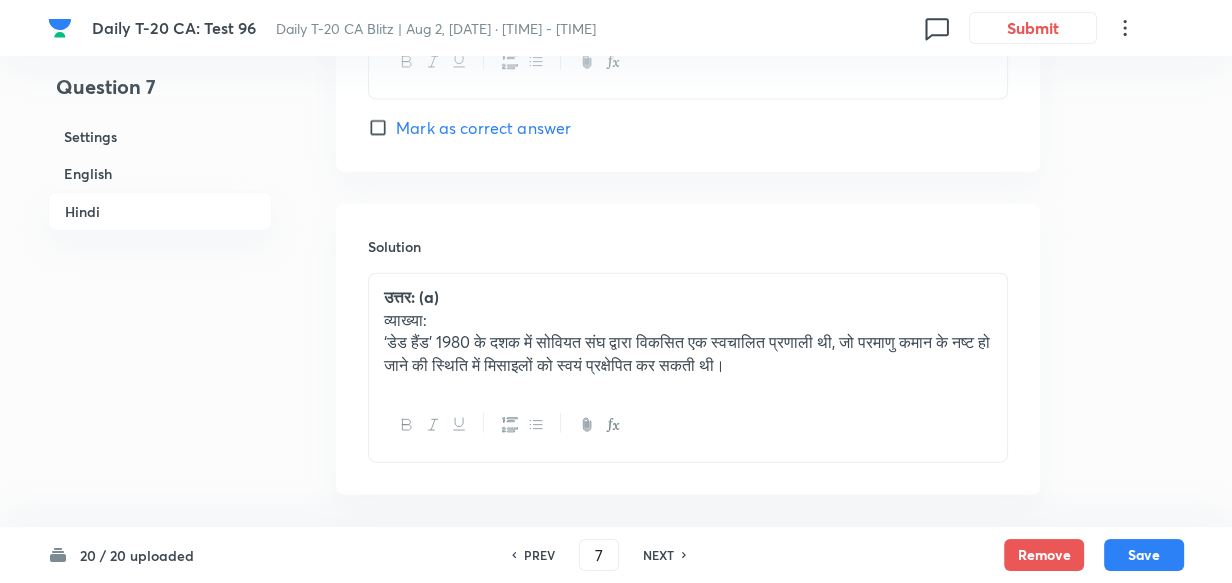 click on "NEXT" at bounding box center (658, 555) 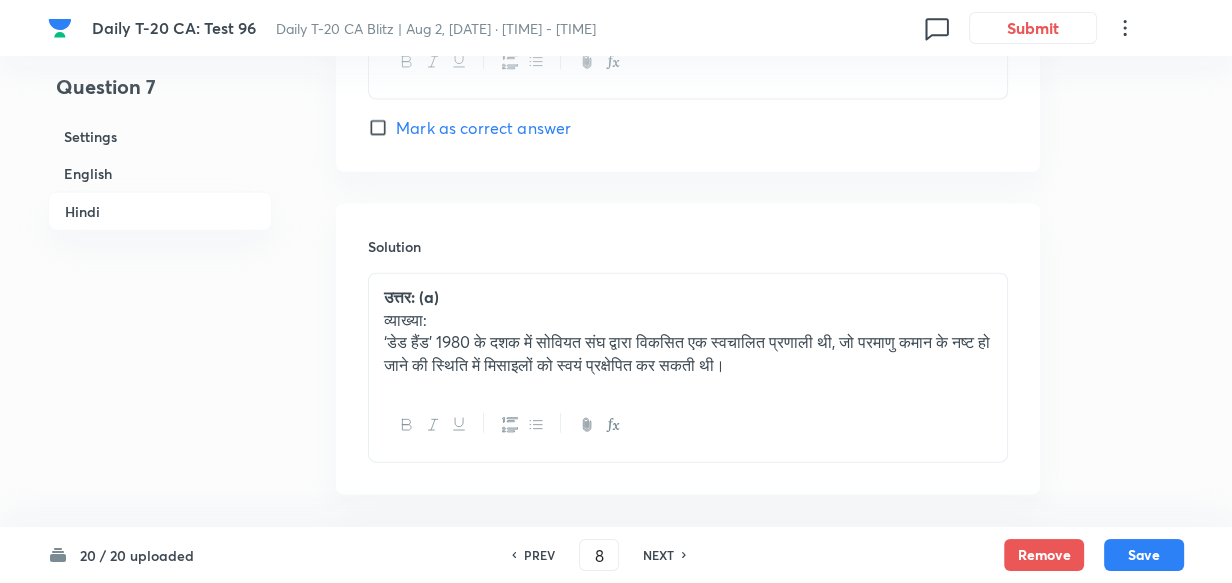 checkbox on "false" 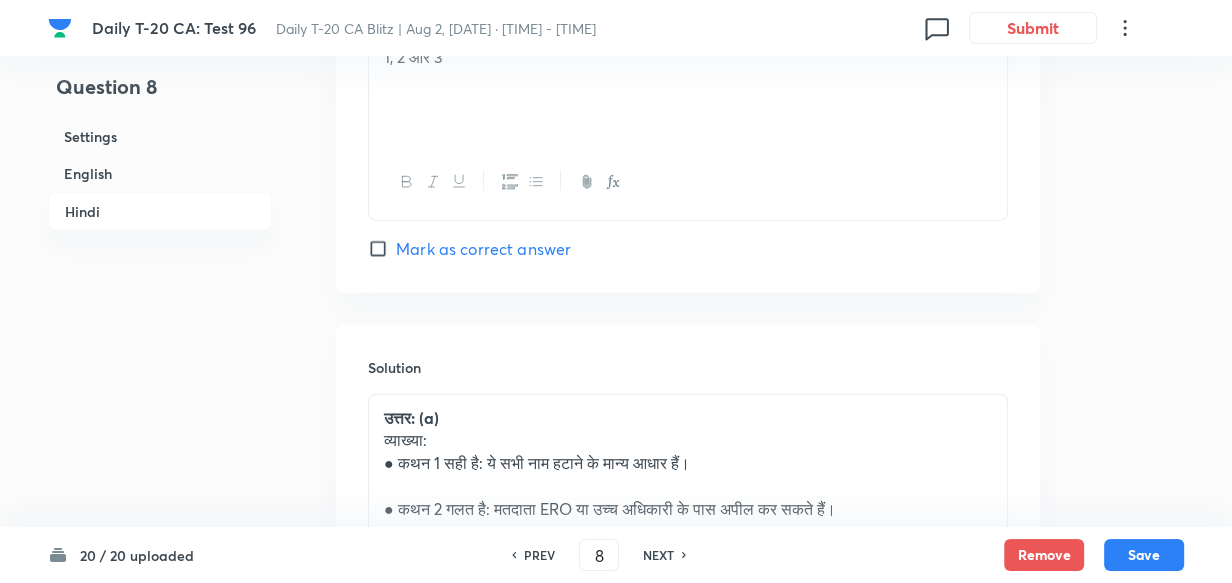 scroll, scrollTop: 4363, scrollLeft: 0, axis: vertical 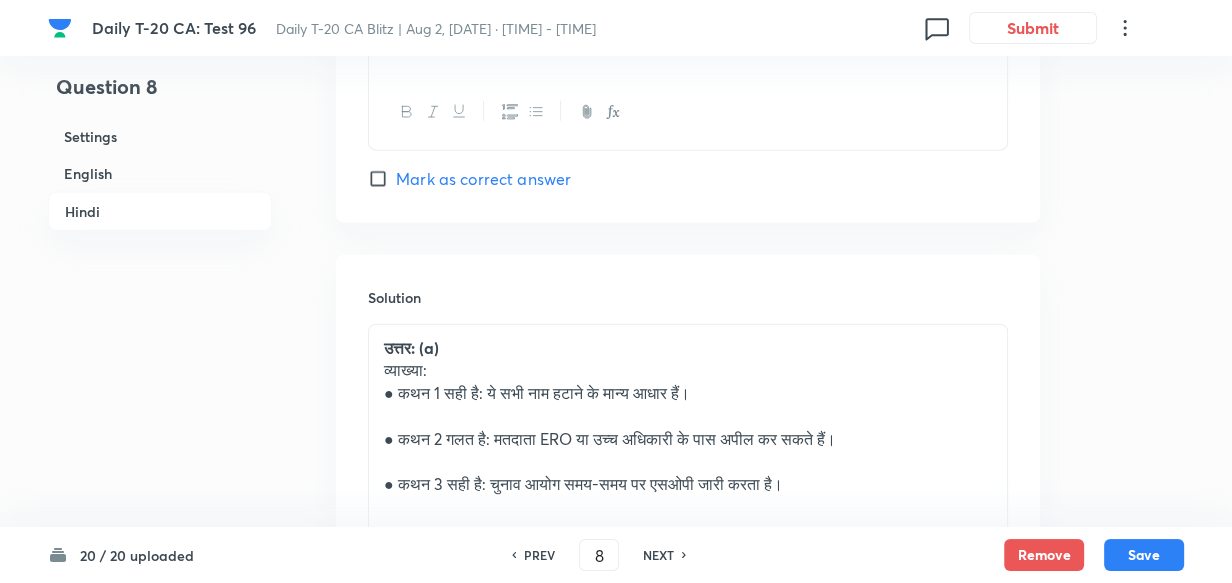 click on "NEXT" at bounding box center (658, 555) 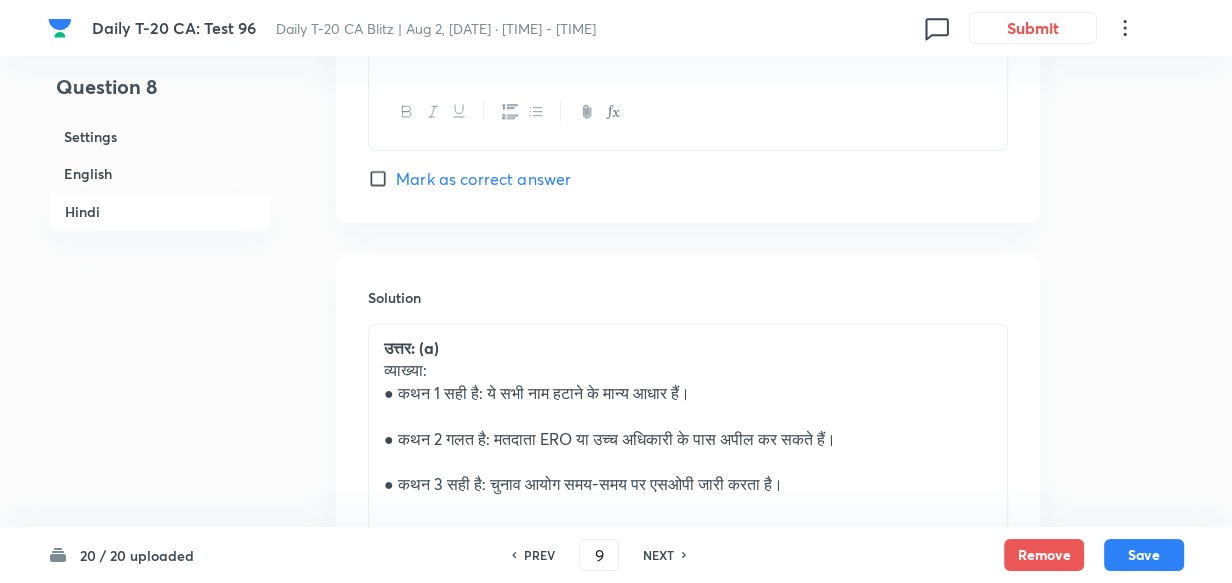 checkbox on "false" 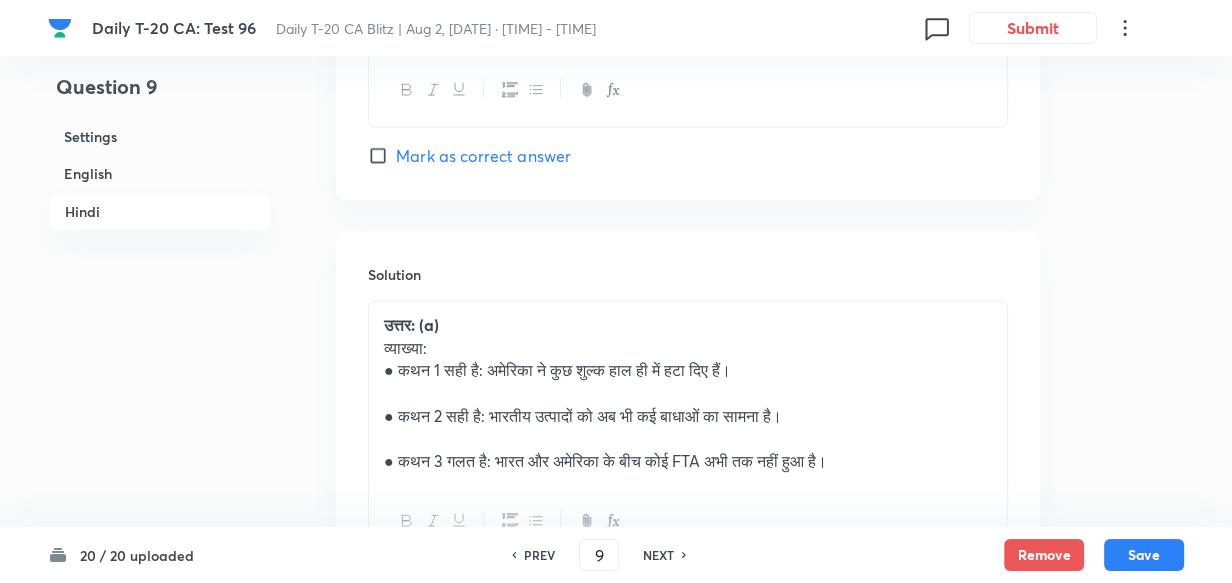 checkbox on "true" 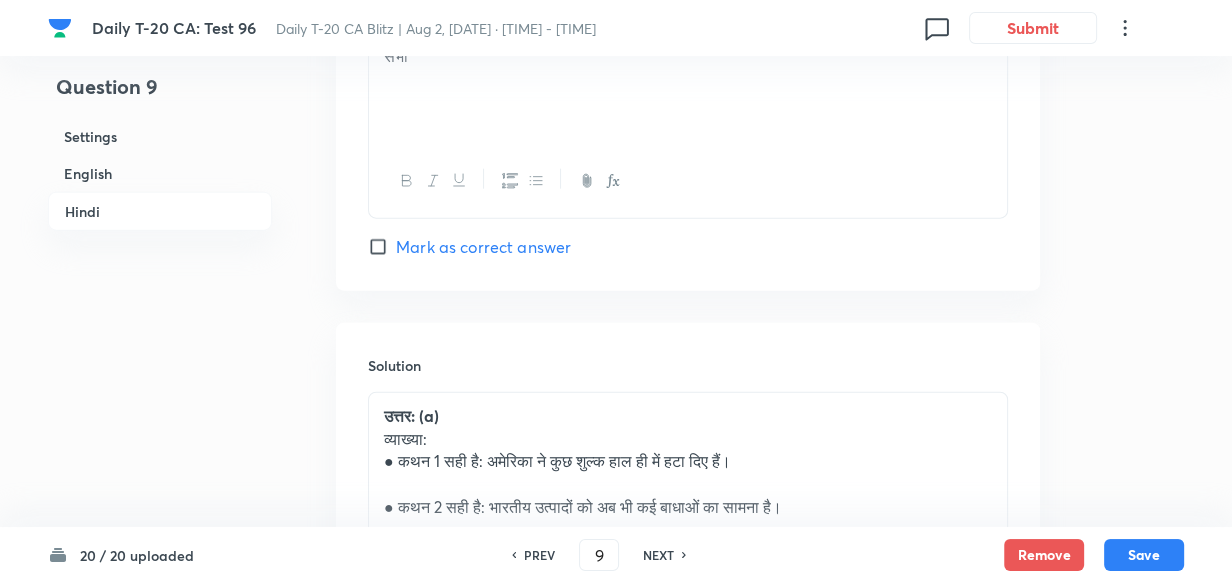 click on "NEXT" at bounding box center (658, 555) 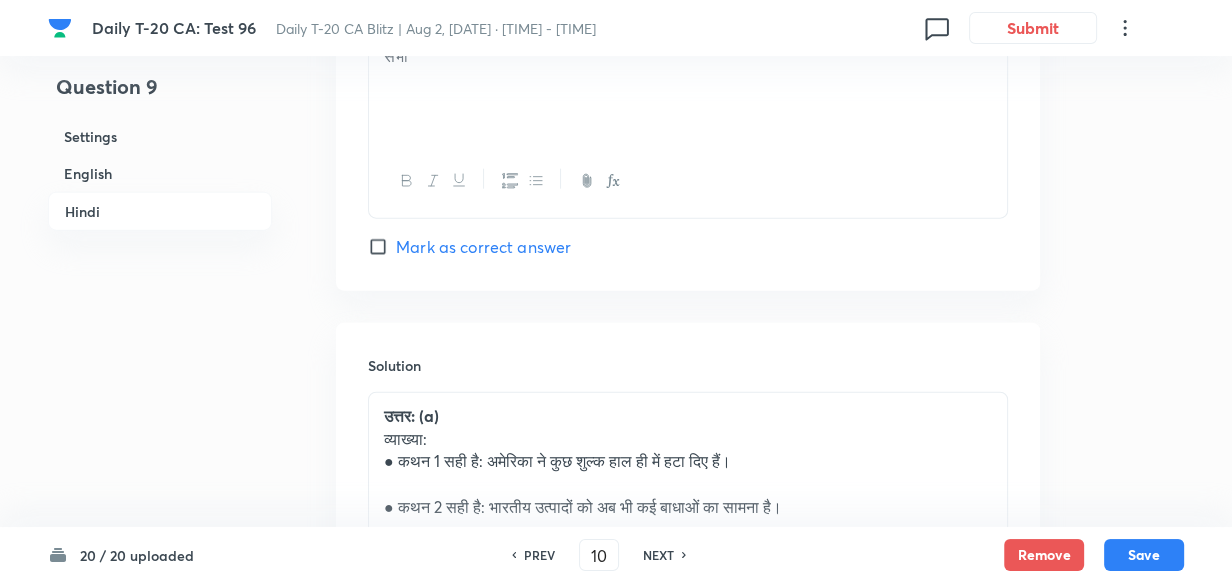 checkbox on "false" 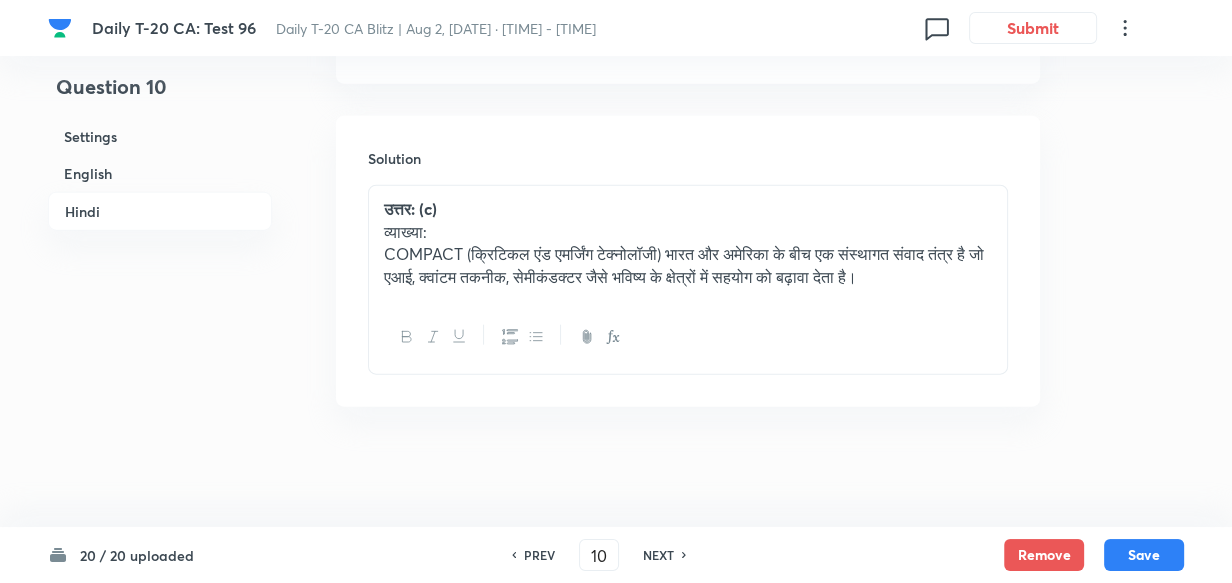 checkbox on "true" 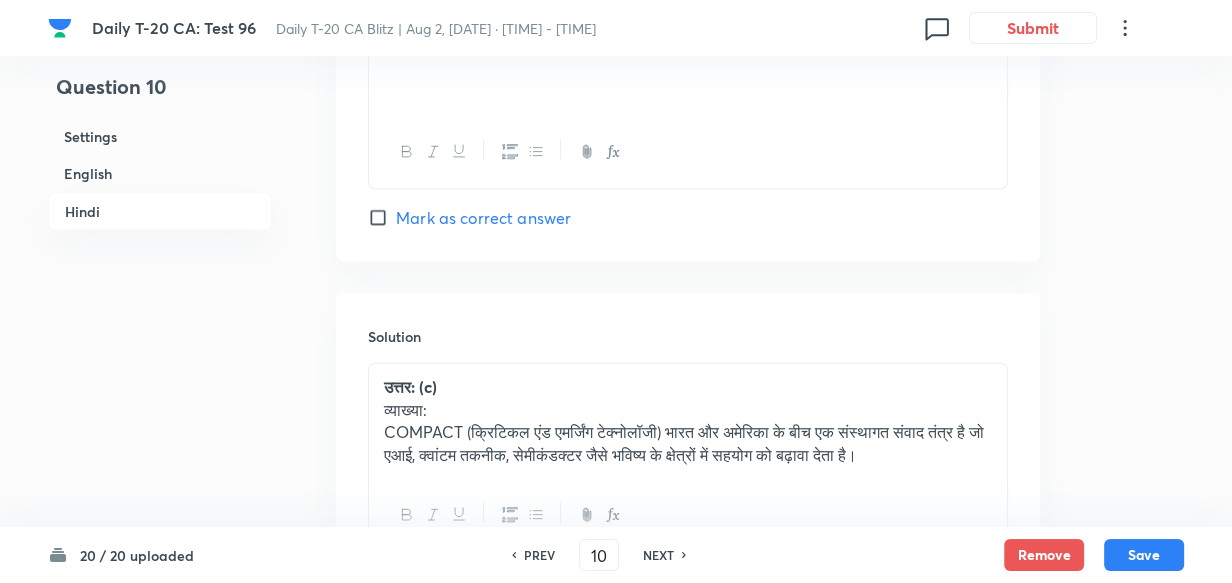 scroll, scrollTop: 4181, scrollLeft: 0, axis: vertical 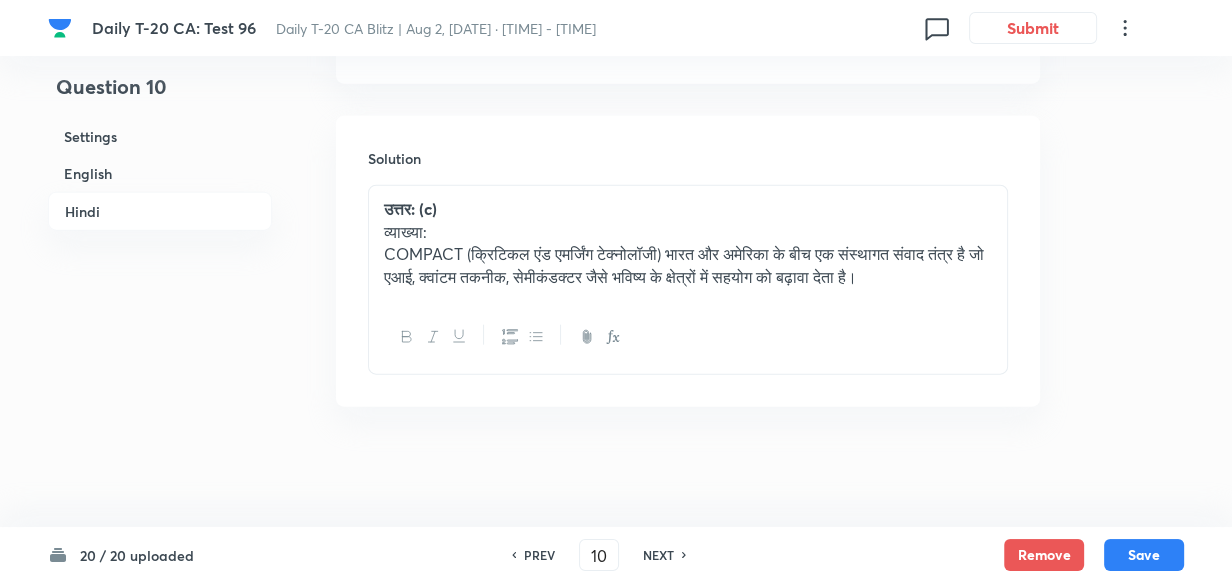 click on "NEXT" at bounding box center [658, 555] 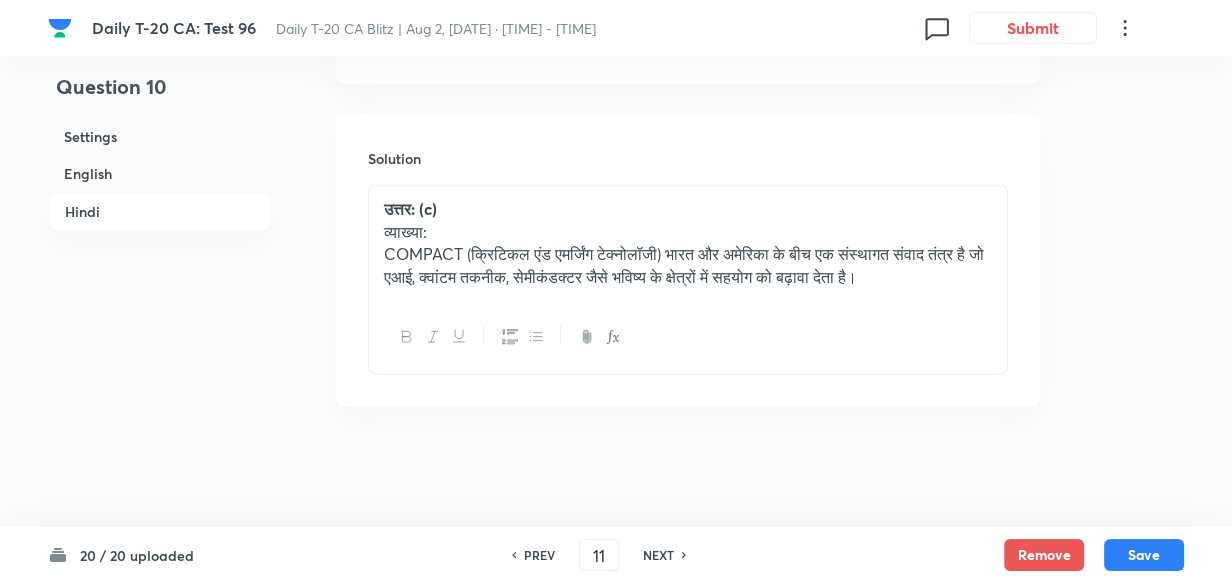 checkbox on "false" 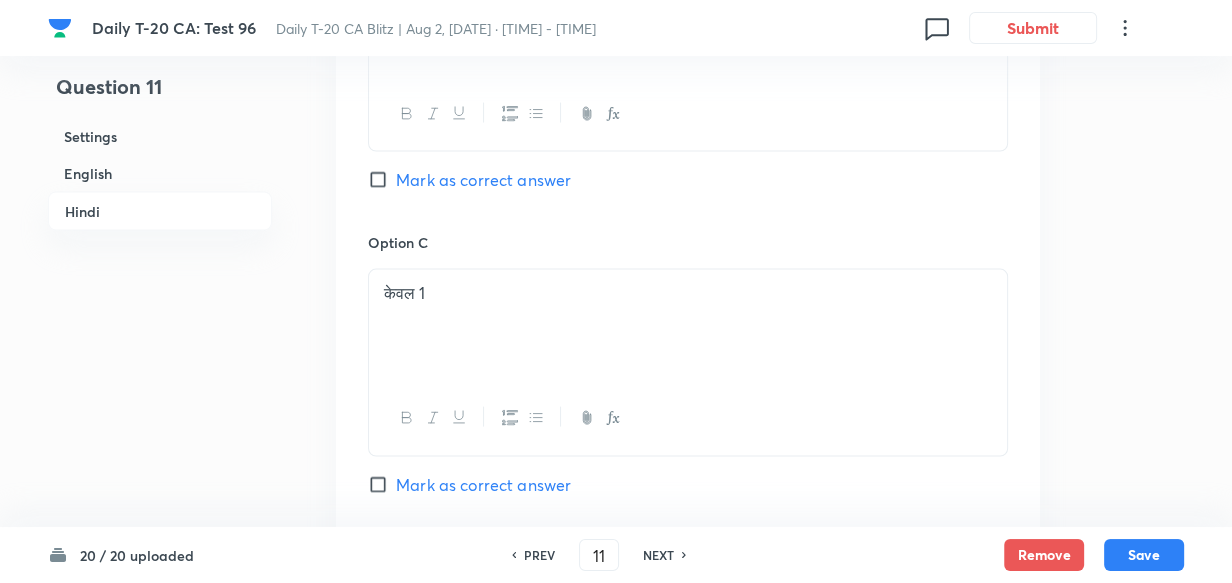 scroll, scrollTop: 4181, scrollLeft: 0, axis: vertical 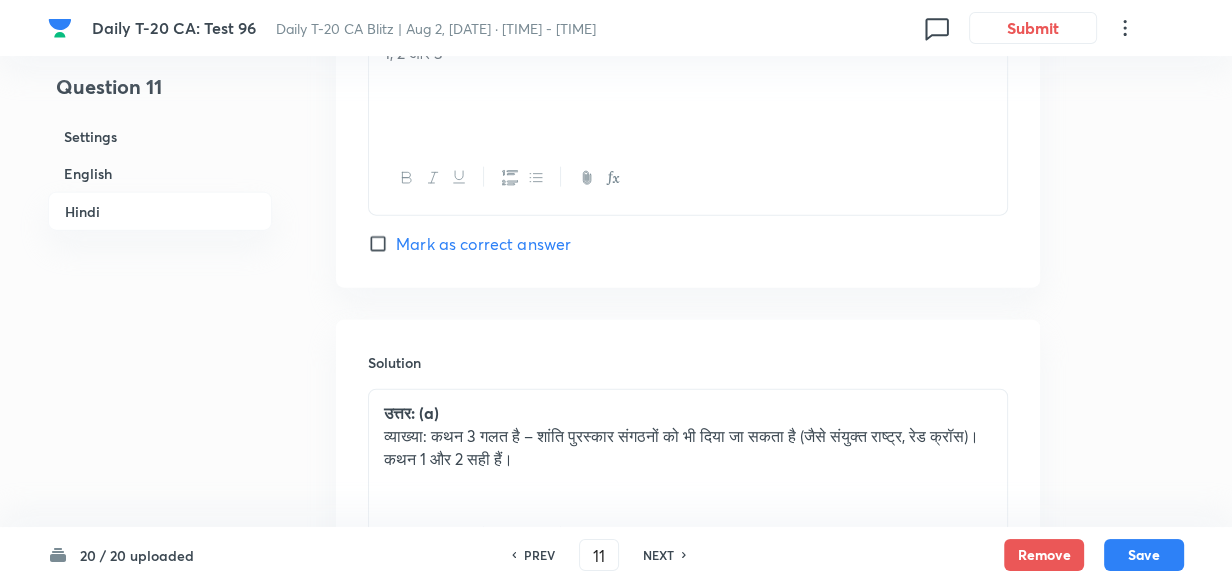 click on "NEXT" at bounding box center (658, 555) 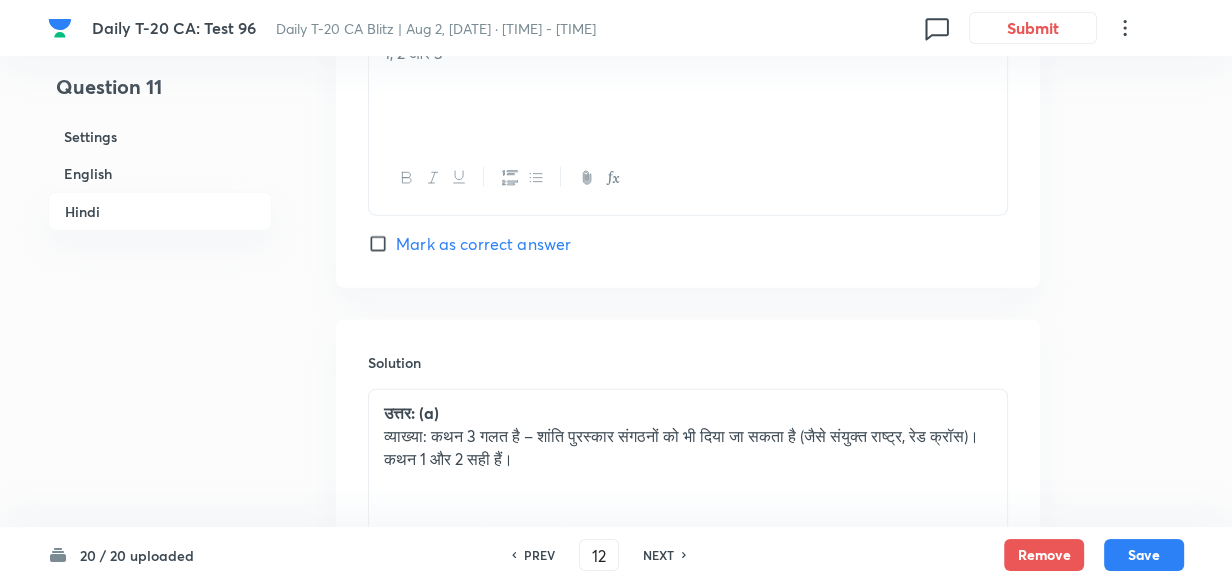 checkbox on "false" 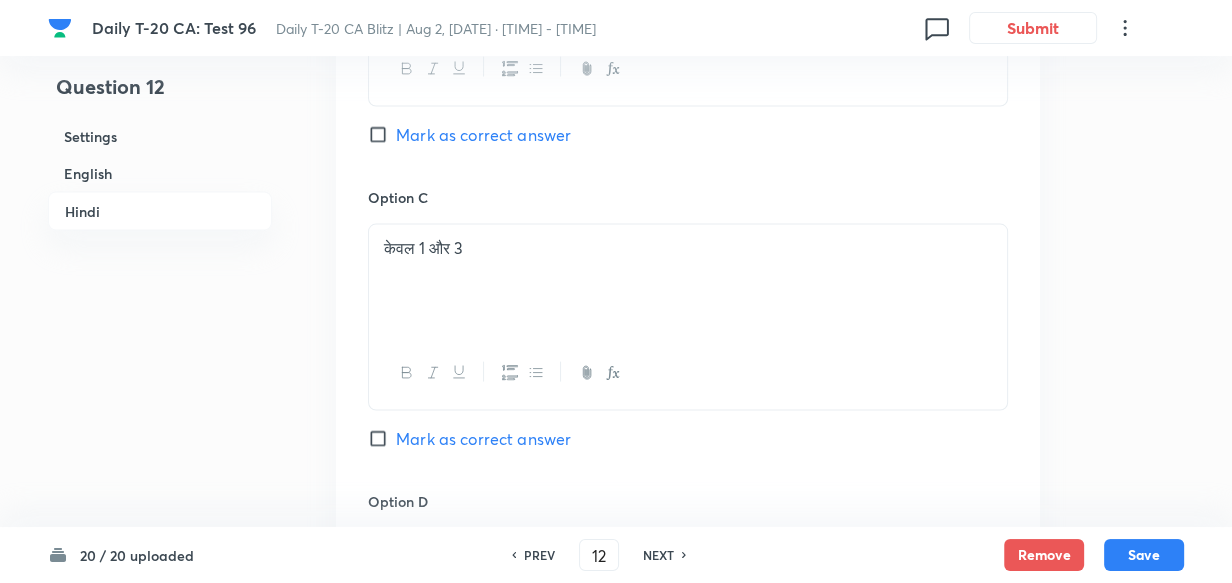 scroll, scrollTop: 4181, scrollLeft: 0, axis: vertical 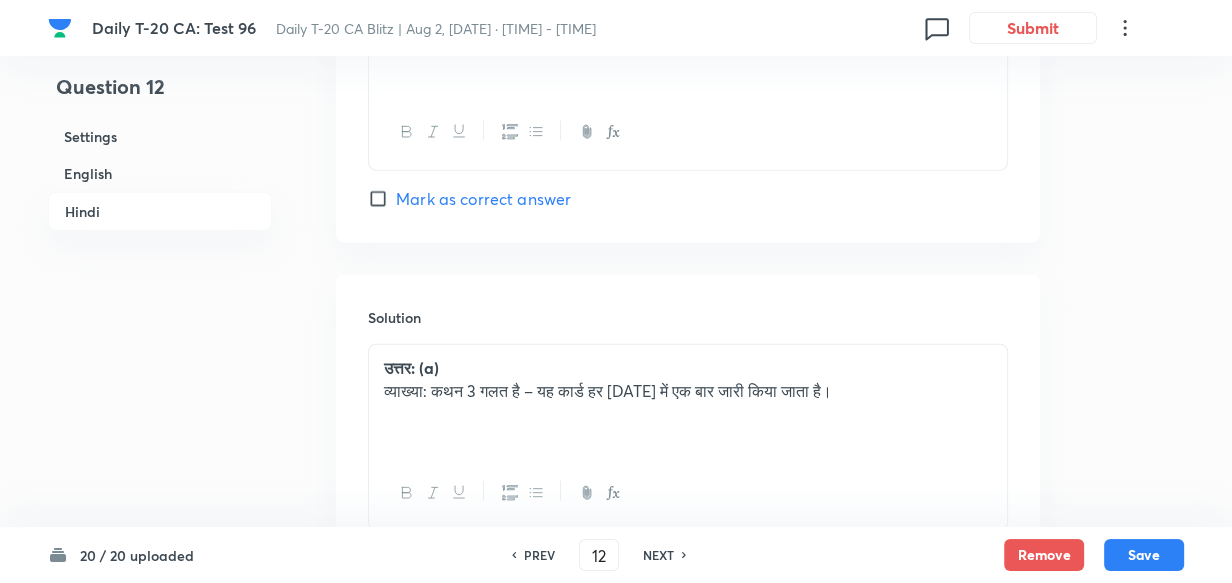 click on "NEXT" at bounding box center [658, 555] 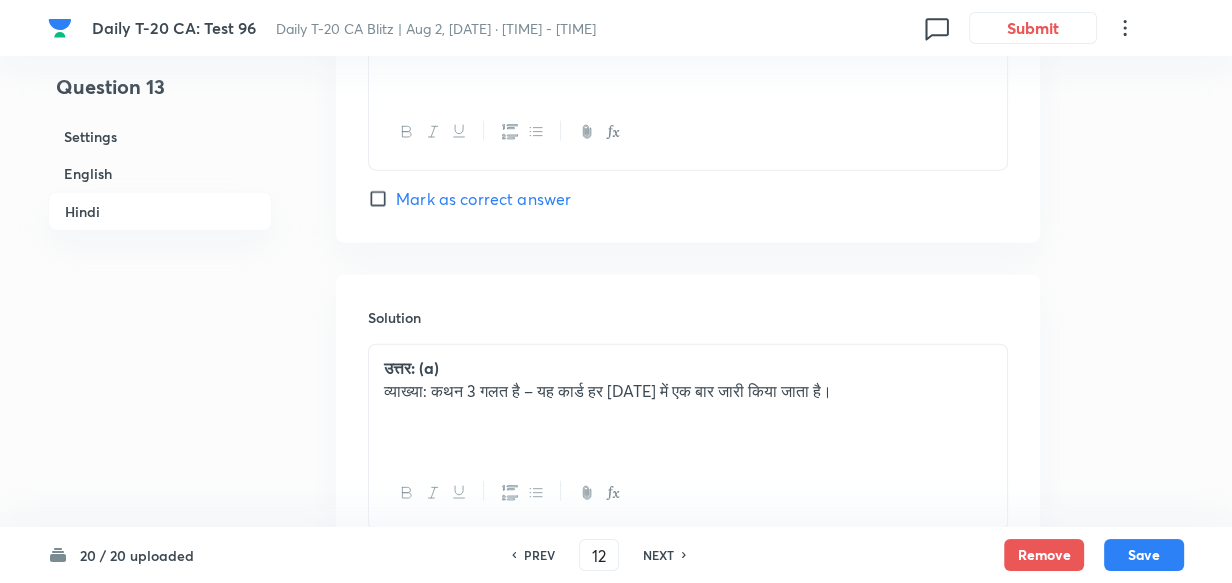 type on "13" 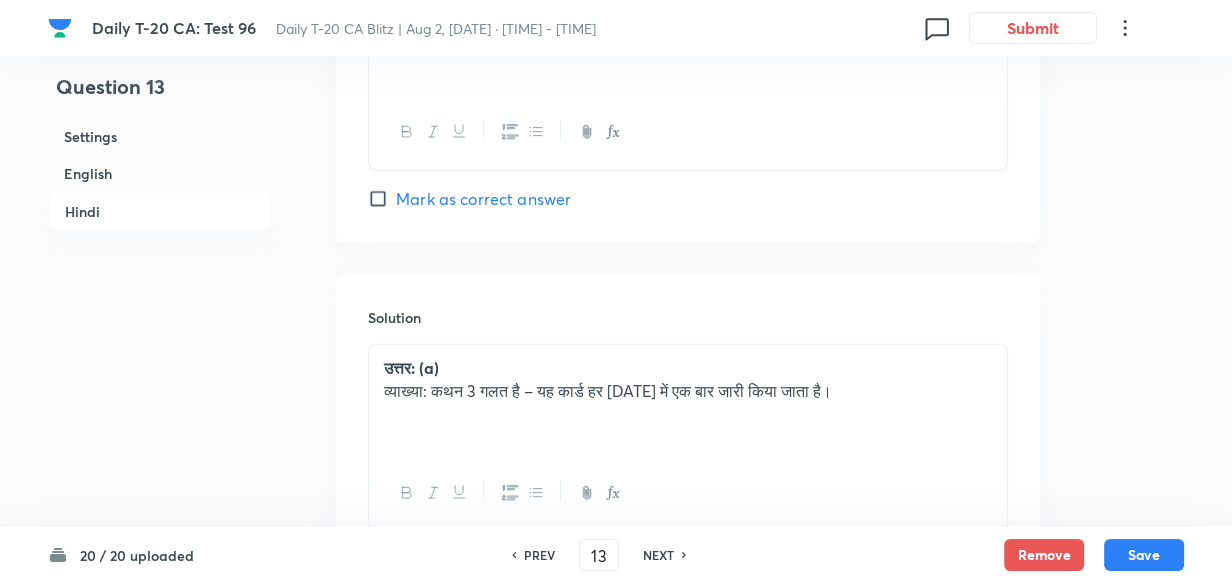 checkbox on "false" 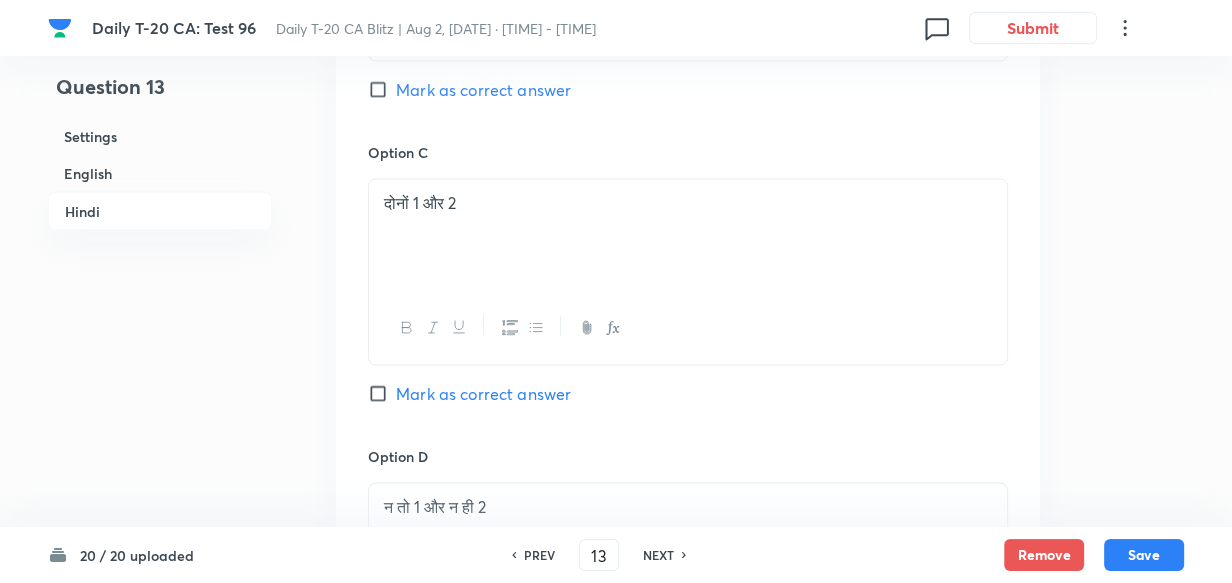scroll, scrollTop: 4181, scrollLeft: 0, axis: vertical 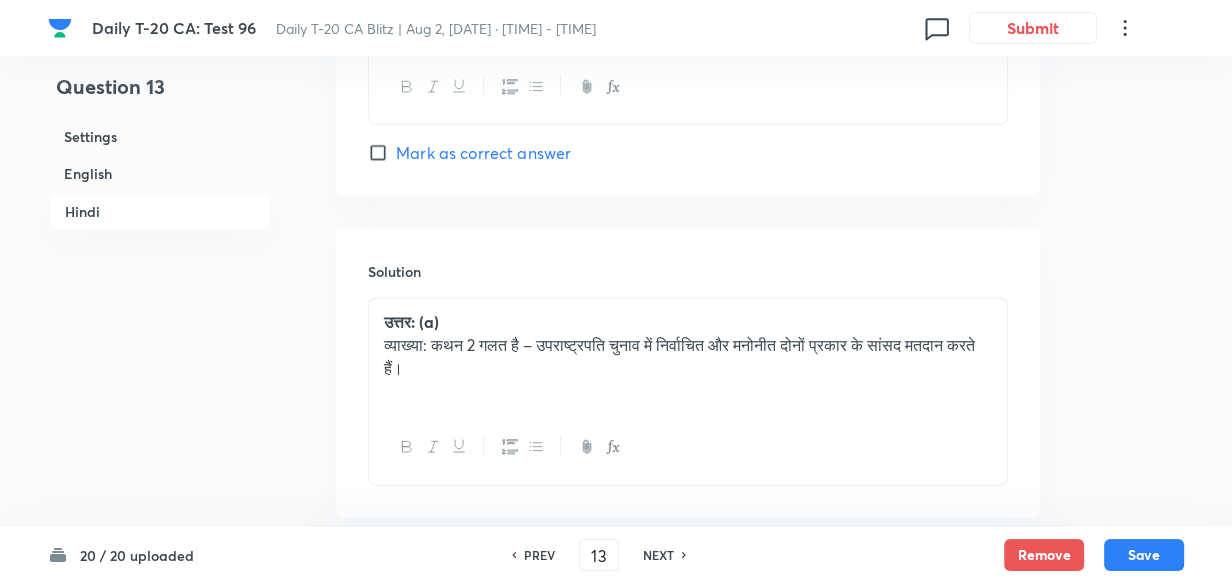 click on "NEXT" at bounding box center (658, 555) 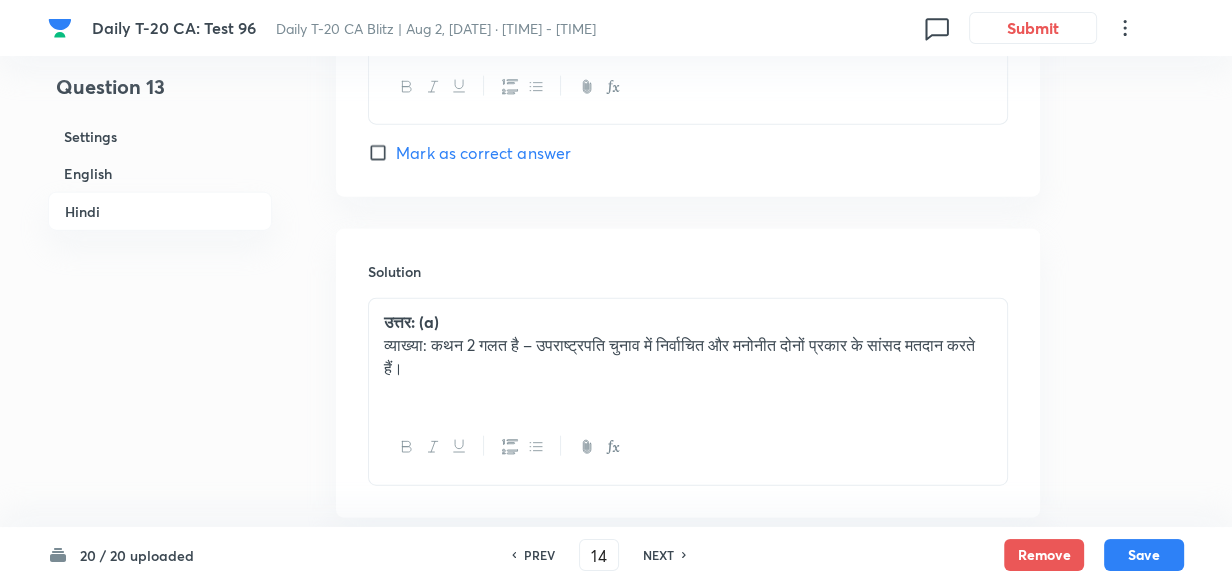 checkbox on "false" 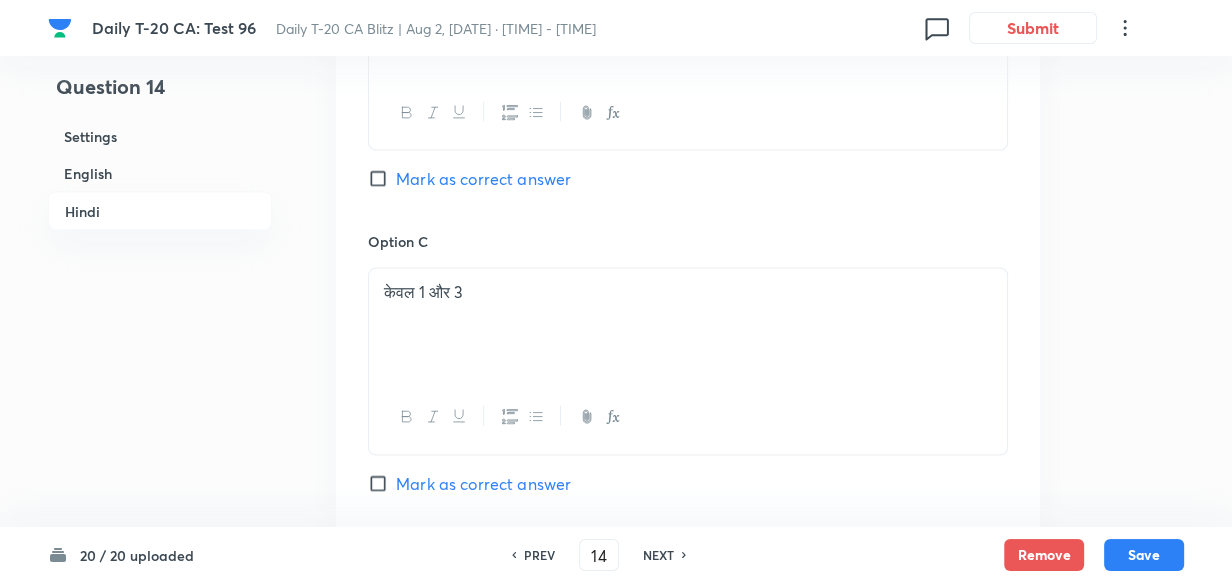 scroll, scrollTop: 4181, scrollLeft: 0, axis: vertical 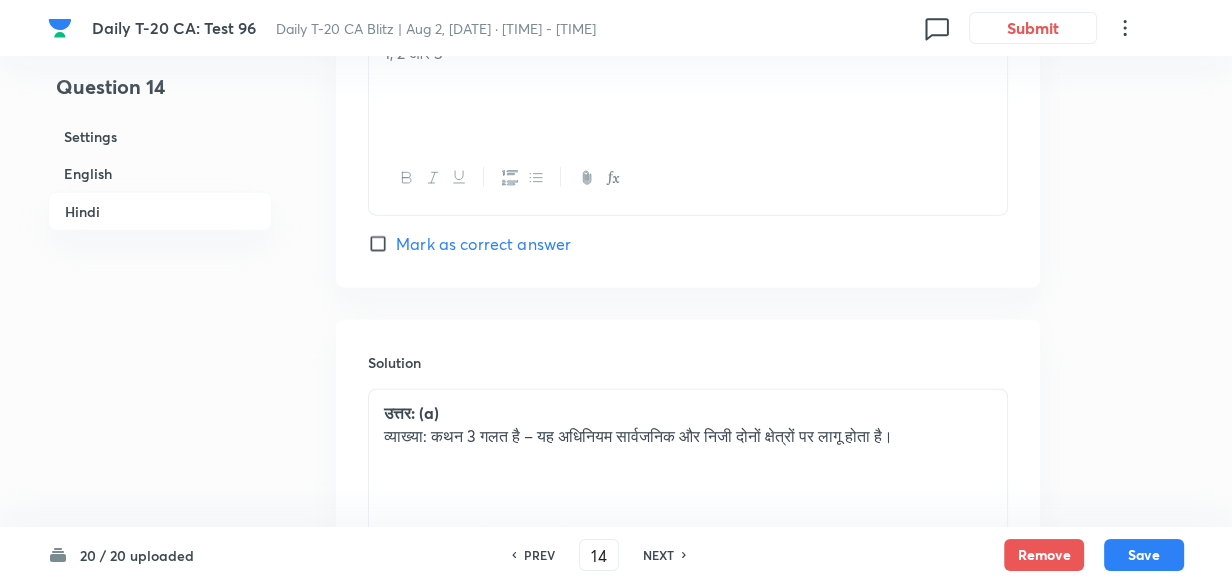 click on "NEXT" at bounding box center [658, 555] 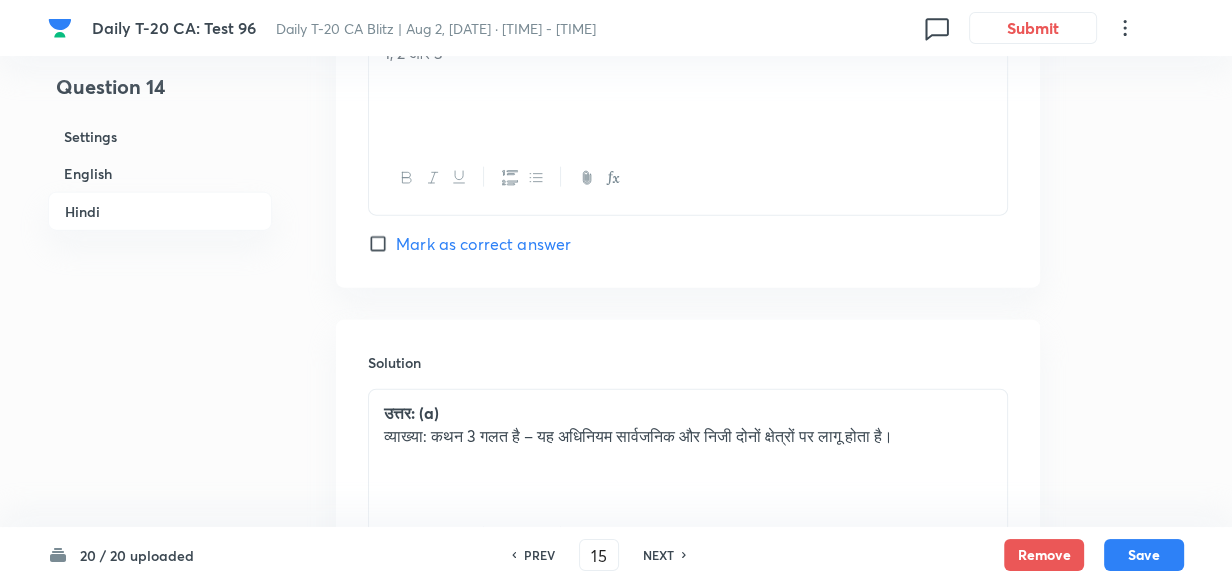 checkbox on "false" 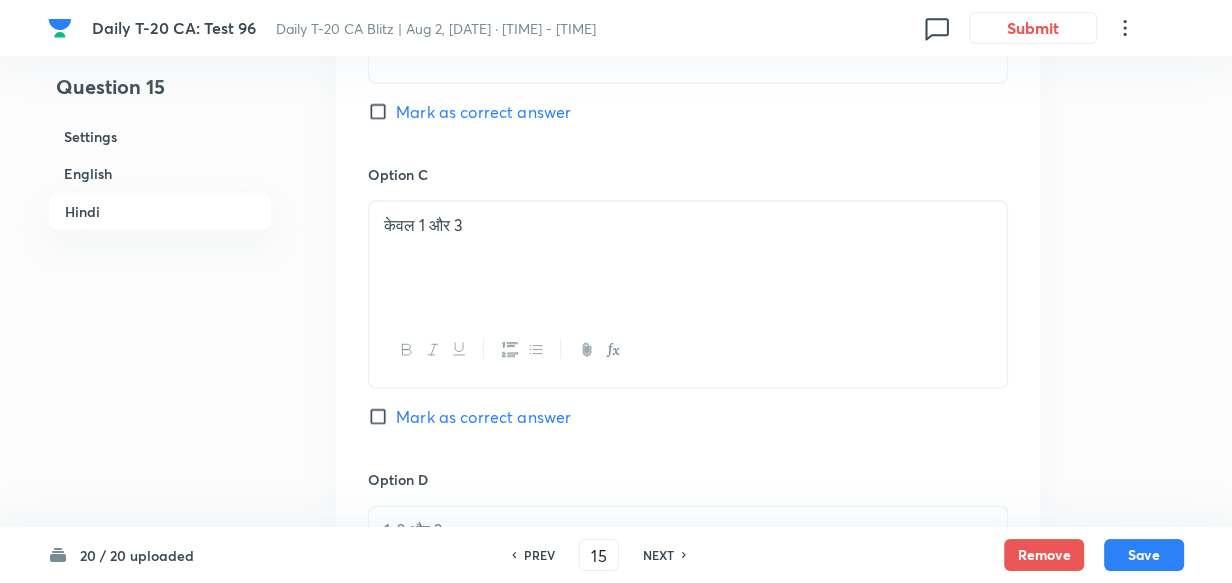 scroll, scrollTop: 4272, scrollLeft: 0, axis: vertical 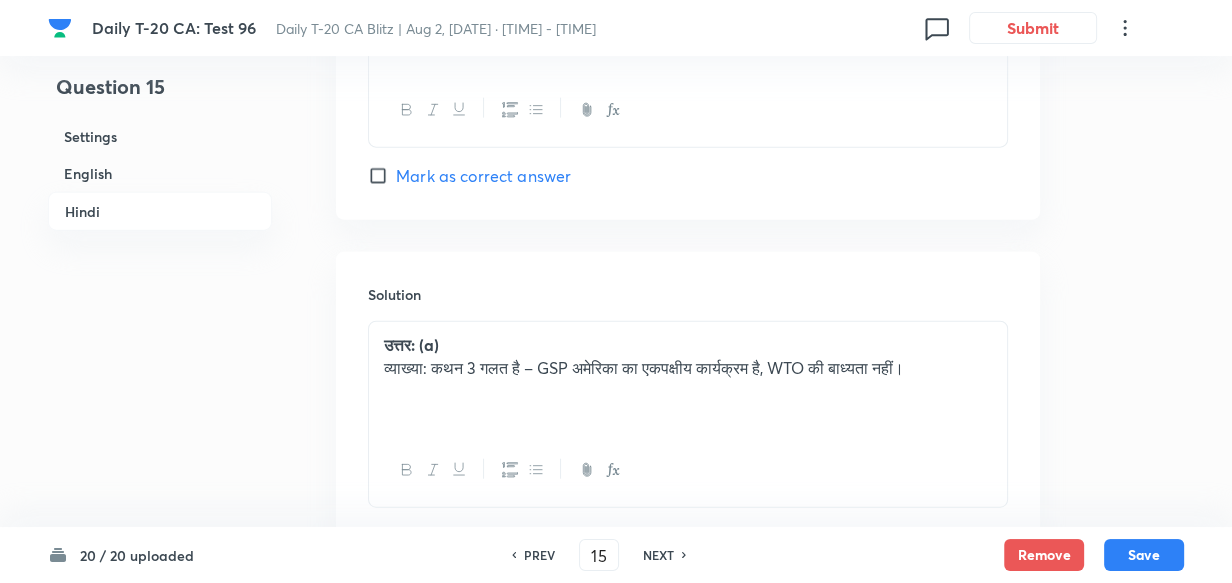 click on "NEXT" at bounding box center [661, 555] 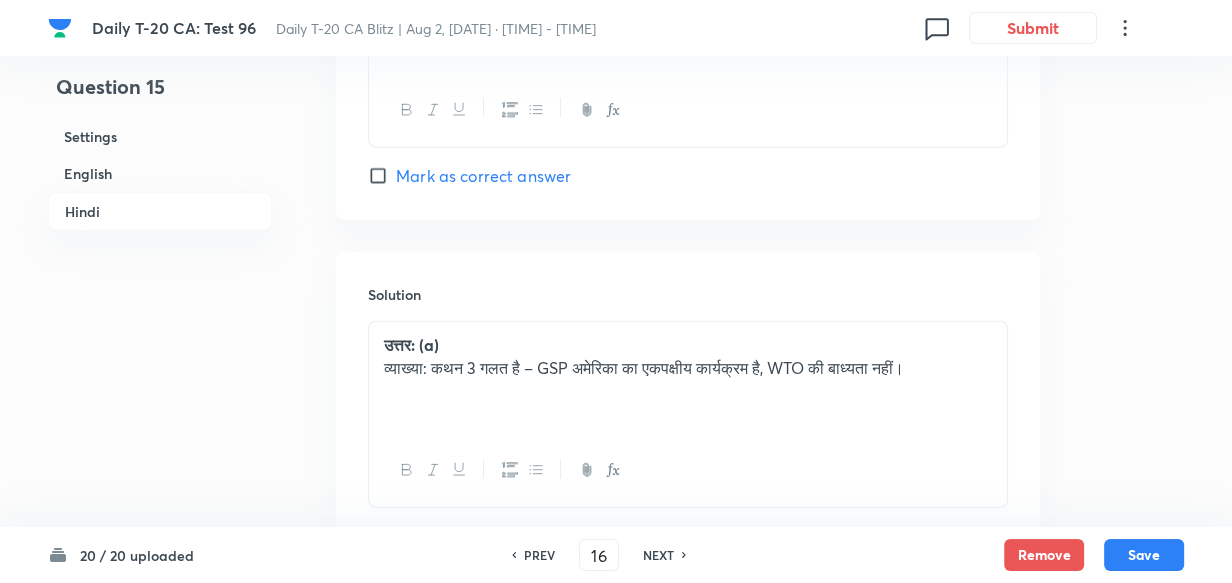 checkbox on "false" 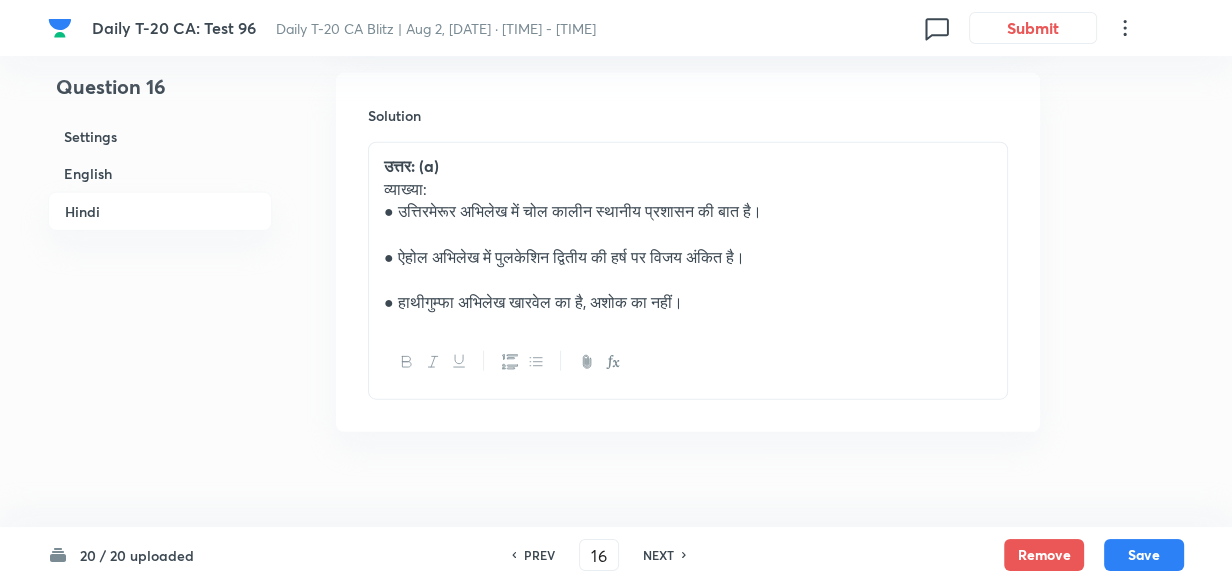 click 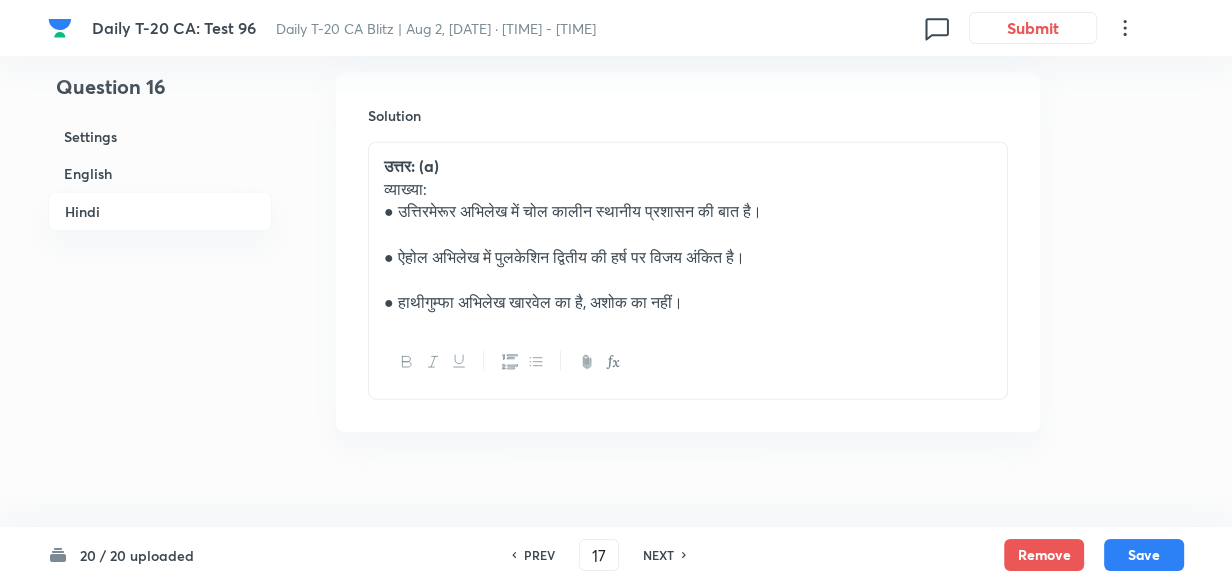 checkbox on "false" 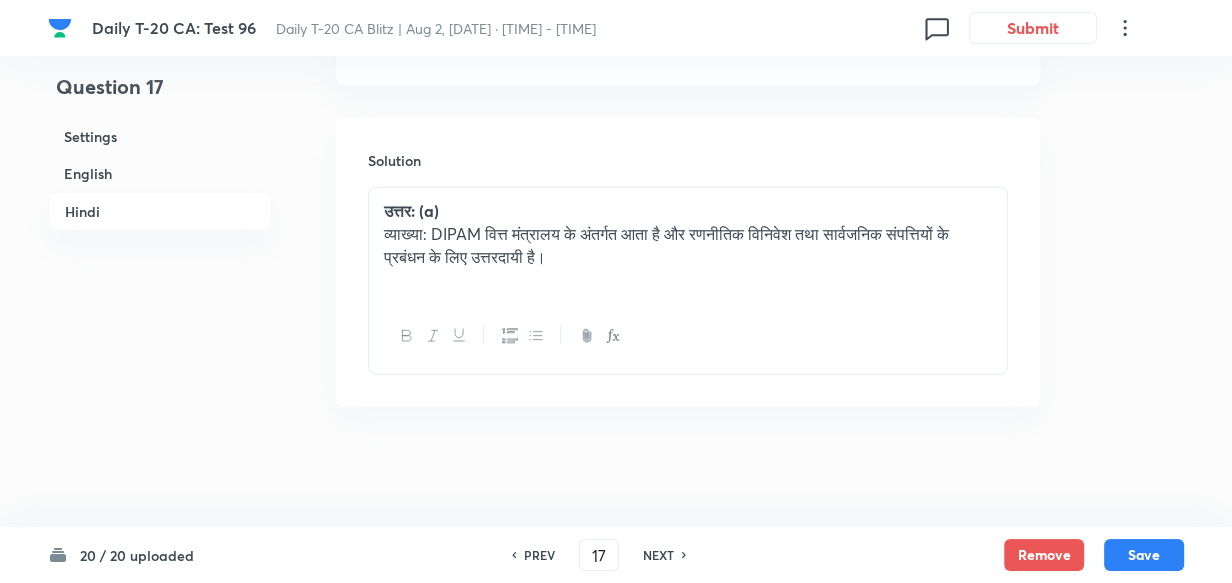 checkbox on "true" 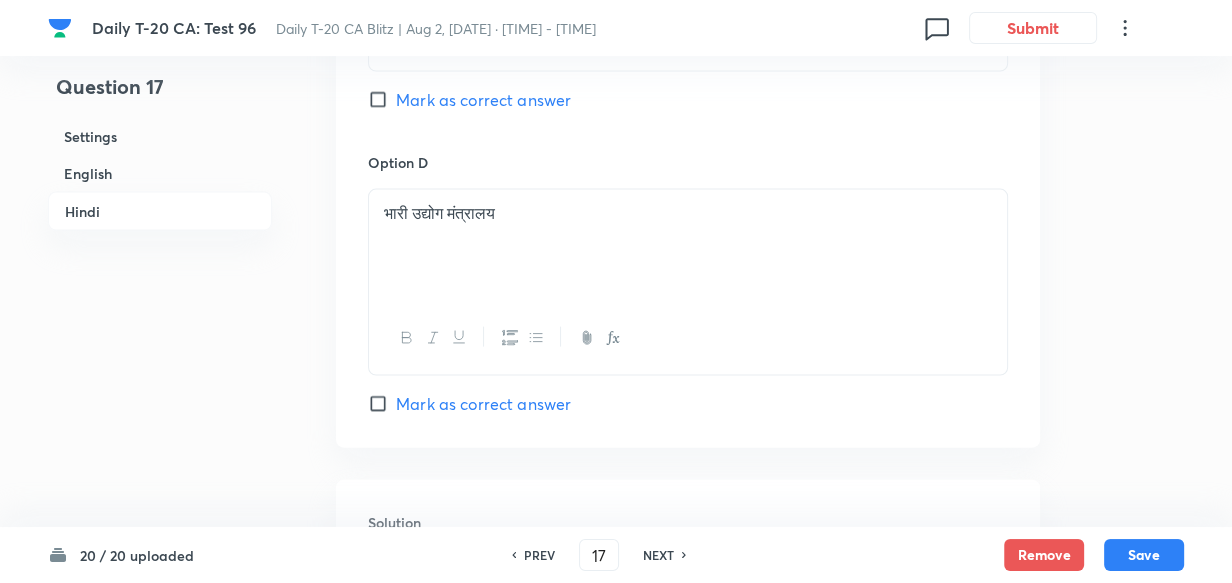 scroll, scrollTop: 4151, scrollLeft: 0, axis: vertical 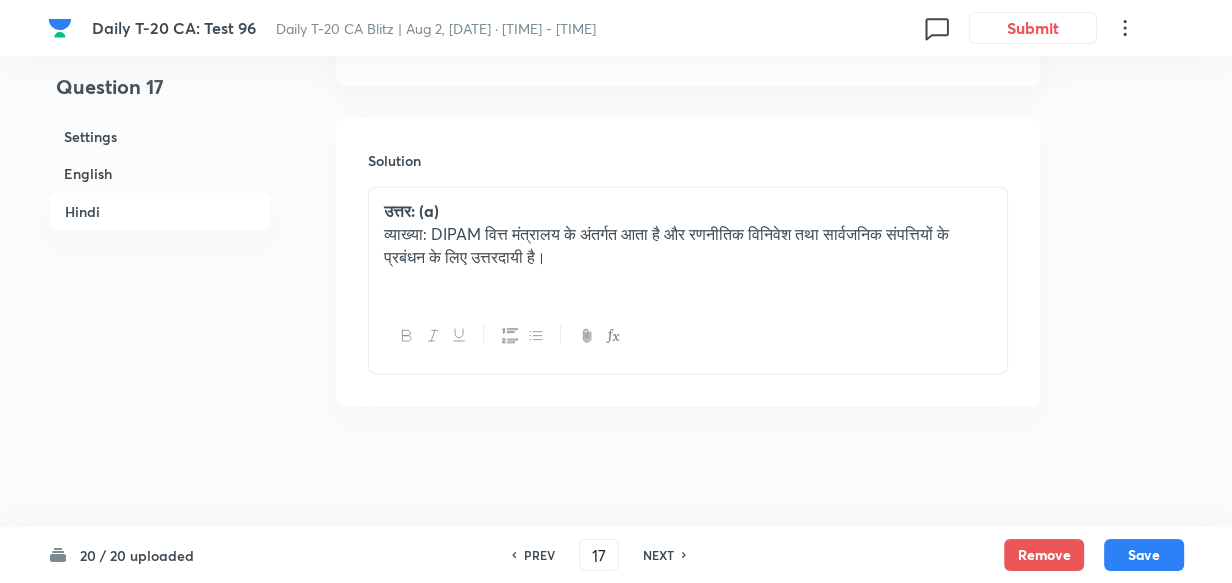 click 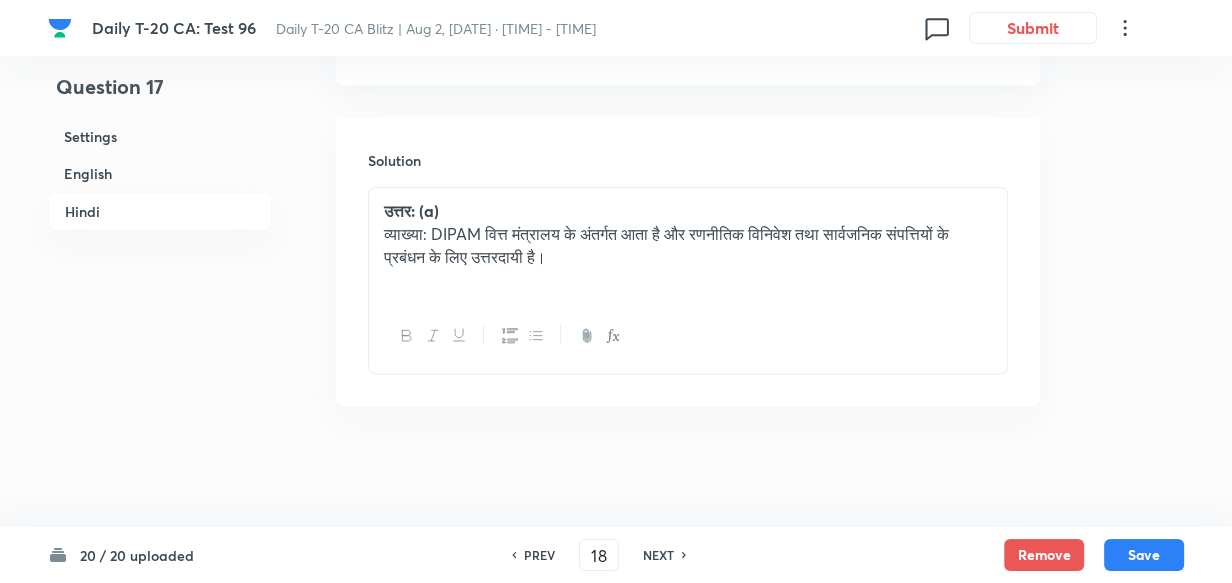 checkbox on "false" 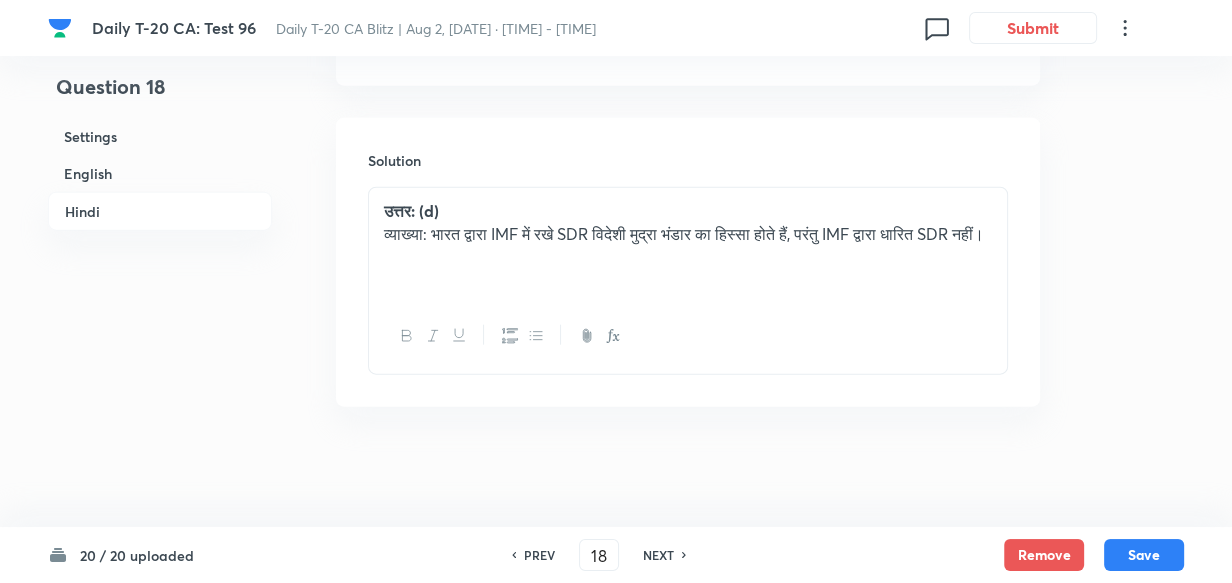checkbox on "true" 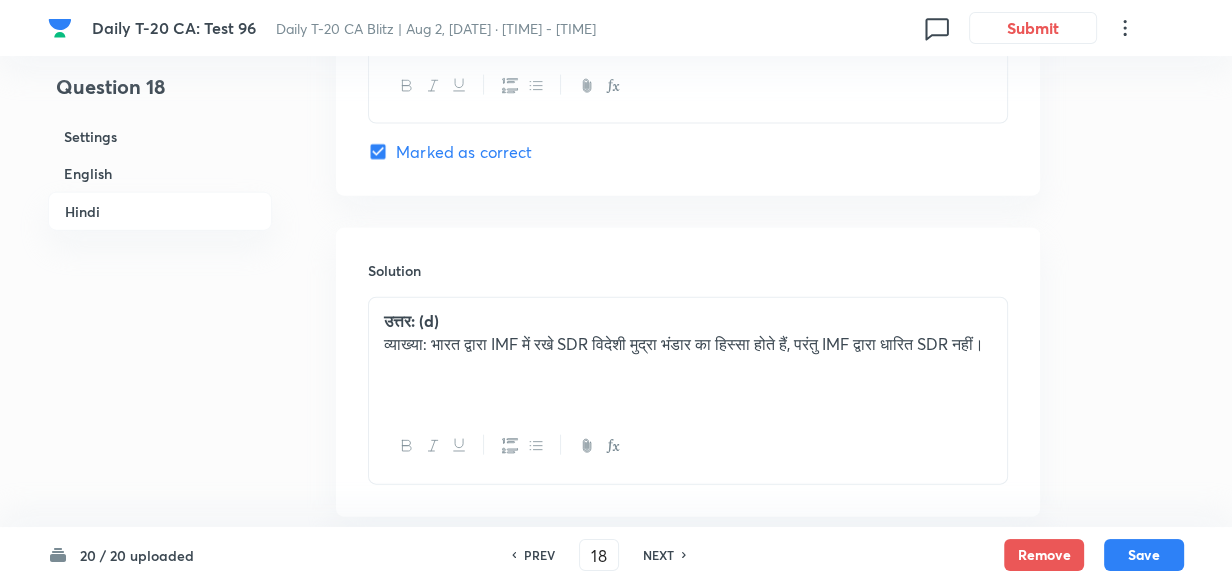 scroll, scrollTop: 4151, scrollLeft: 0, axis: vertical 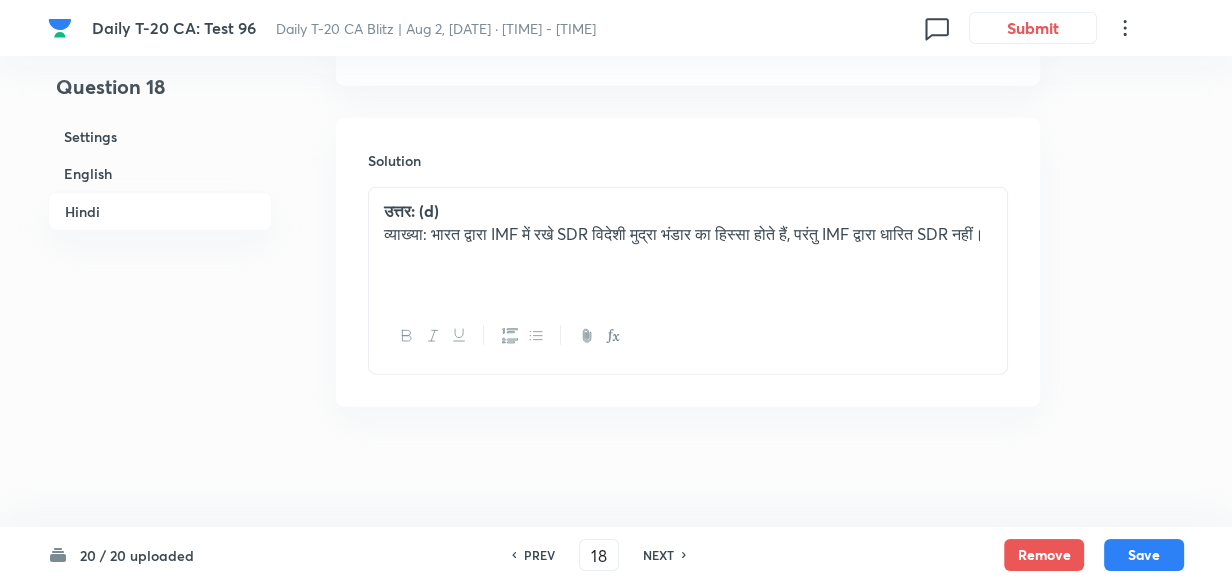 click 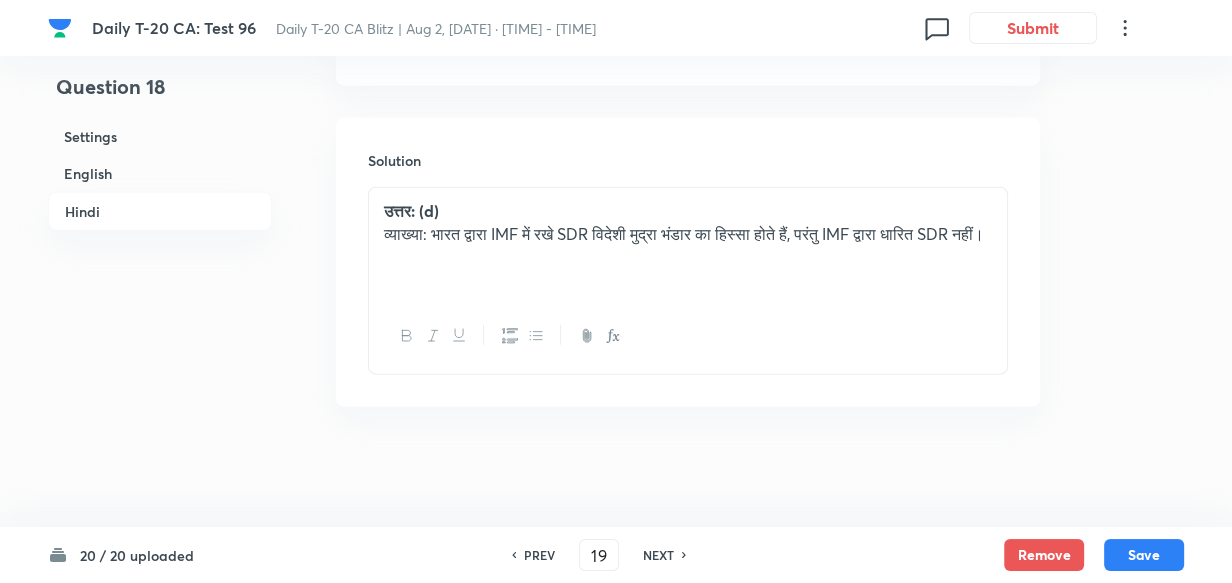 checkbox on "false" 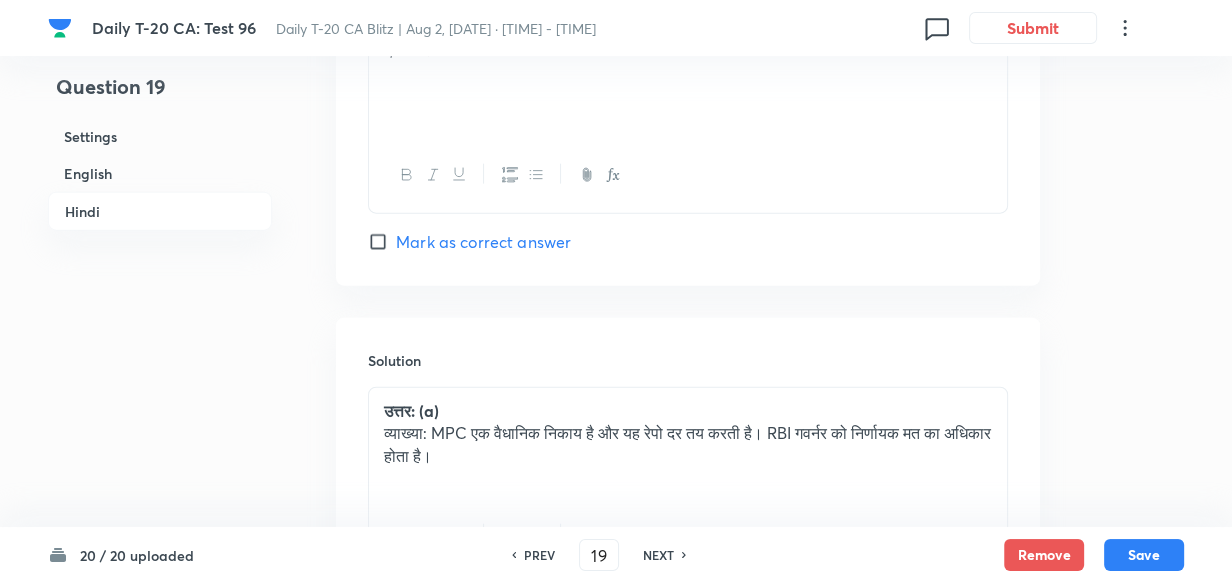 scroll, scrollTop: 4333, scrollLeft: 0, axis: vertical 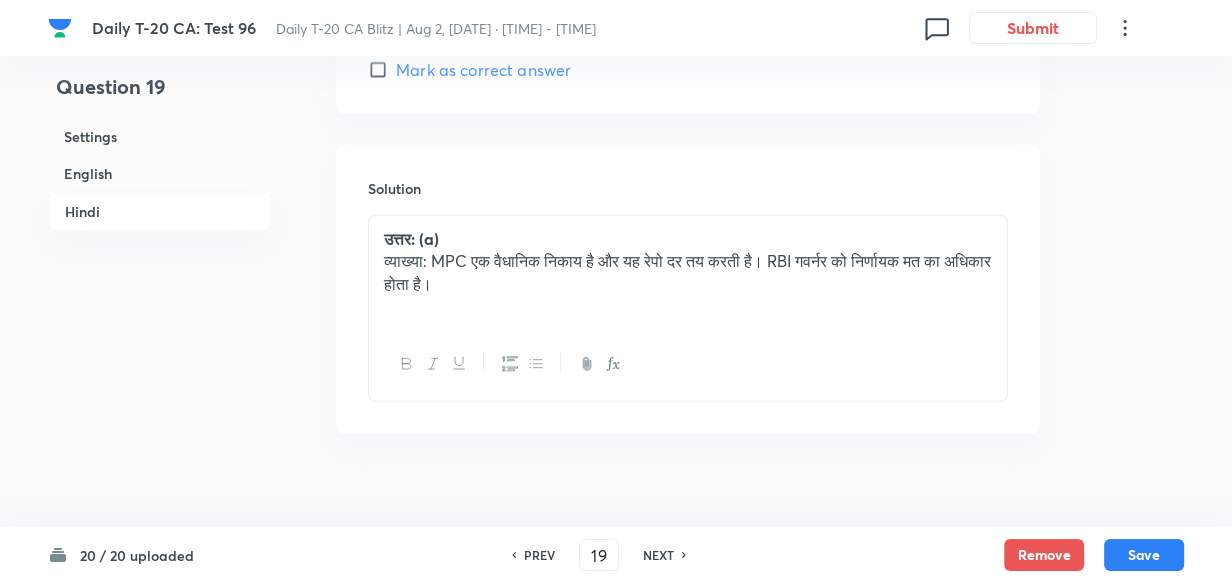 click on "PREV 19 ​ NEXT" at bounding box center [599, 555] 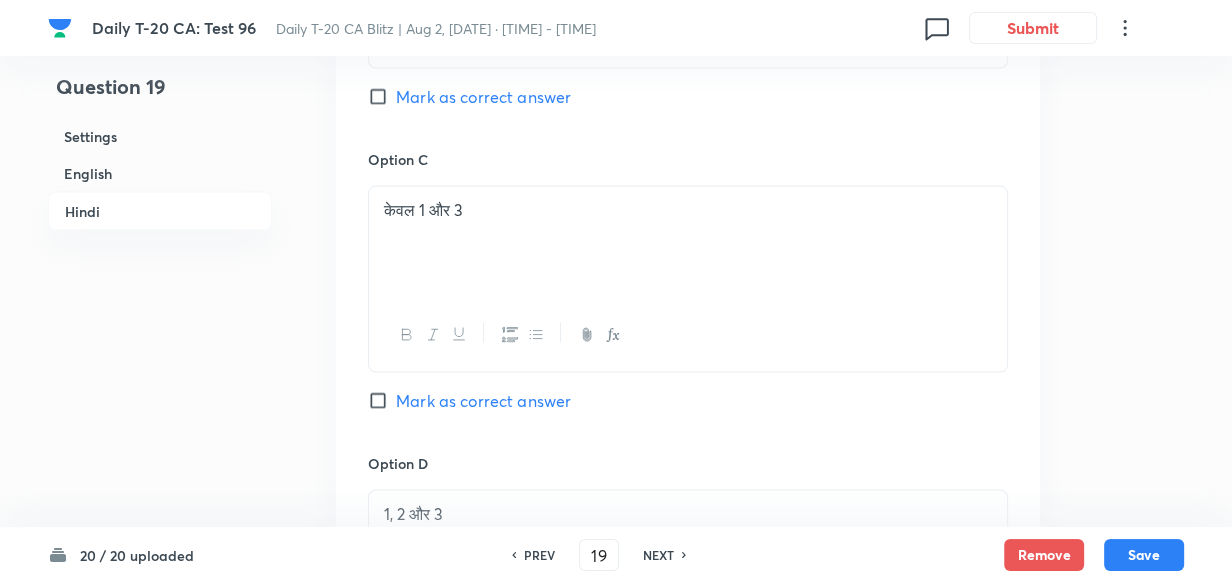 scroll, scrollTop: 4151, scrollLeft: 0, axis: vertical 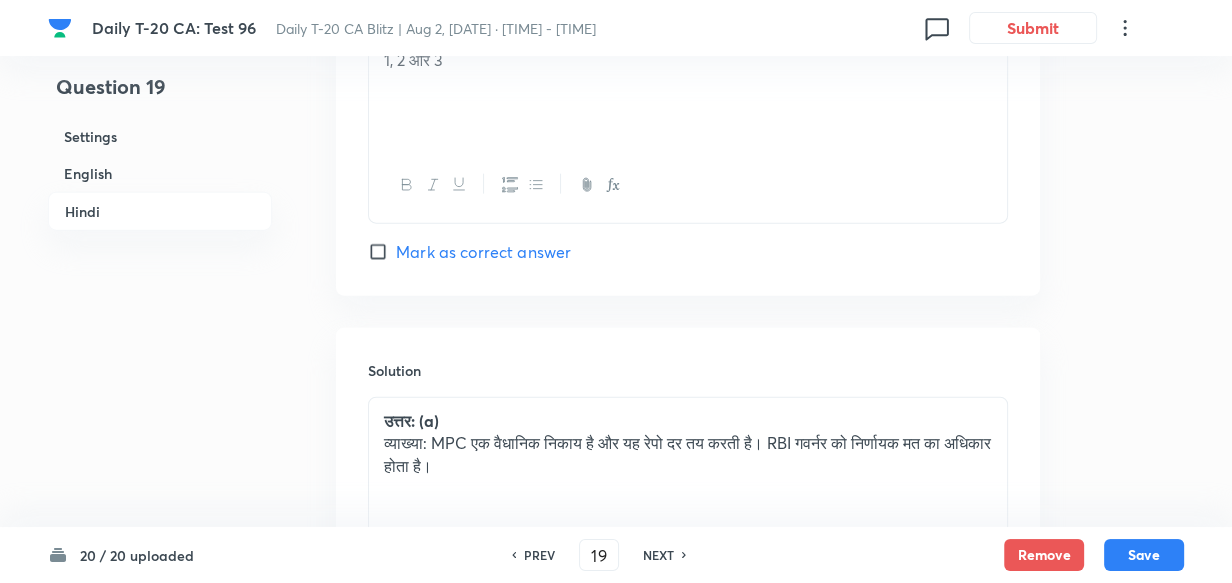 click on "NEXT" at bounding box center [658, 555] 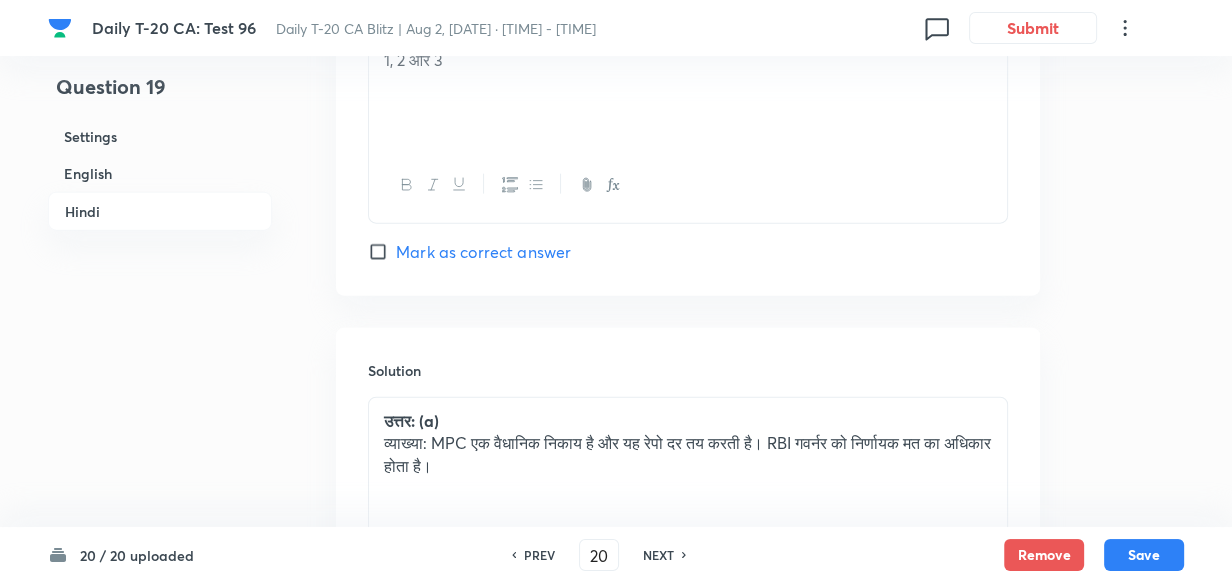 checkbox on "false" 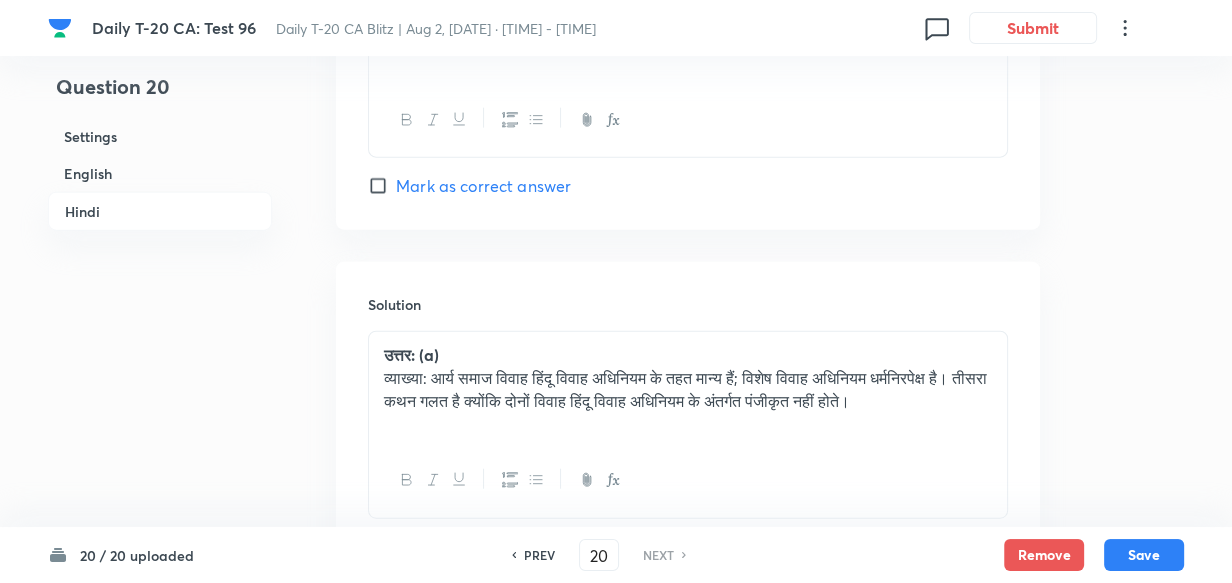 scroll, scrollTop: 4393, scrollLeft: 0, axis: vertical 